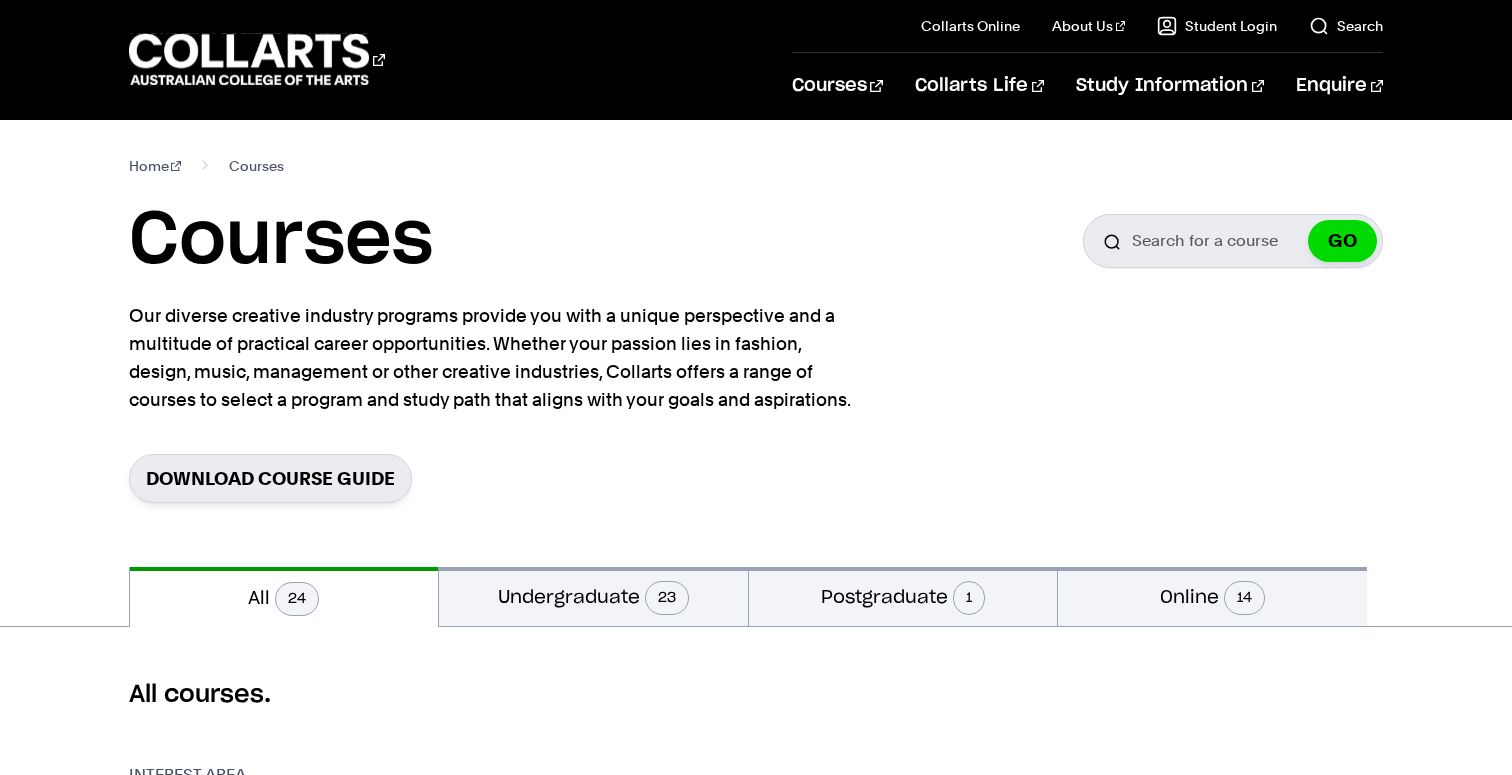 scroll, scrollTop: 191, scrollLeft: 0, axis: vertical 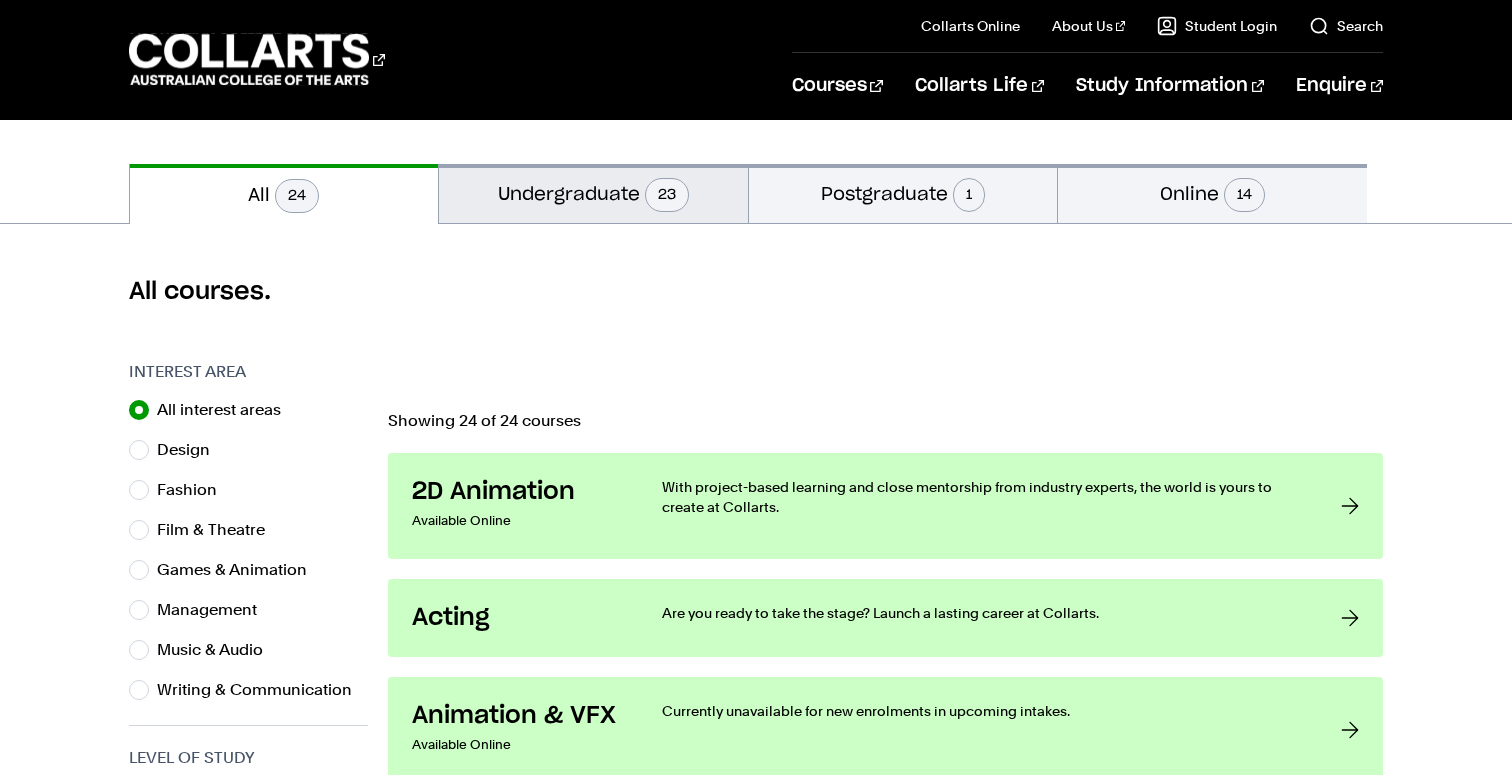 click on "Undergraduate  23" at bounding box center (593, 193) 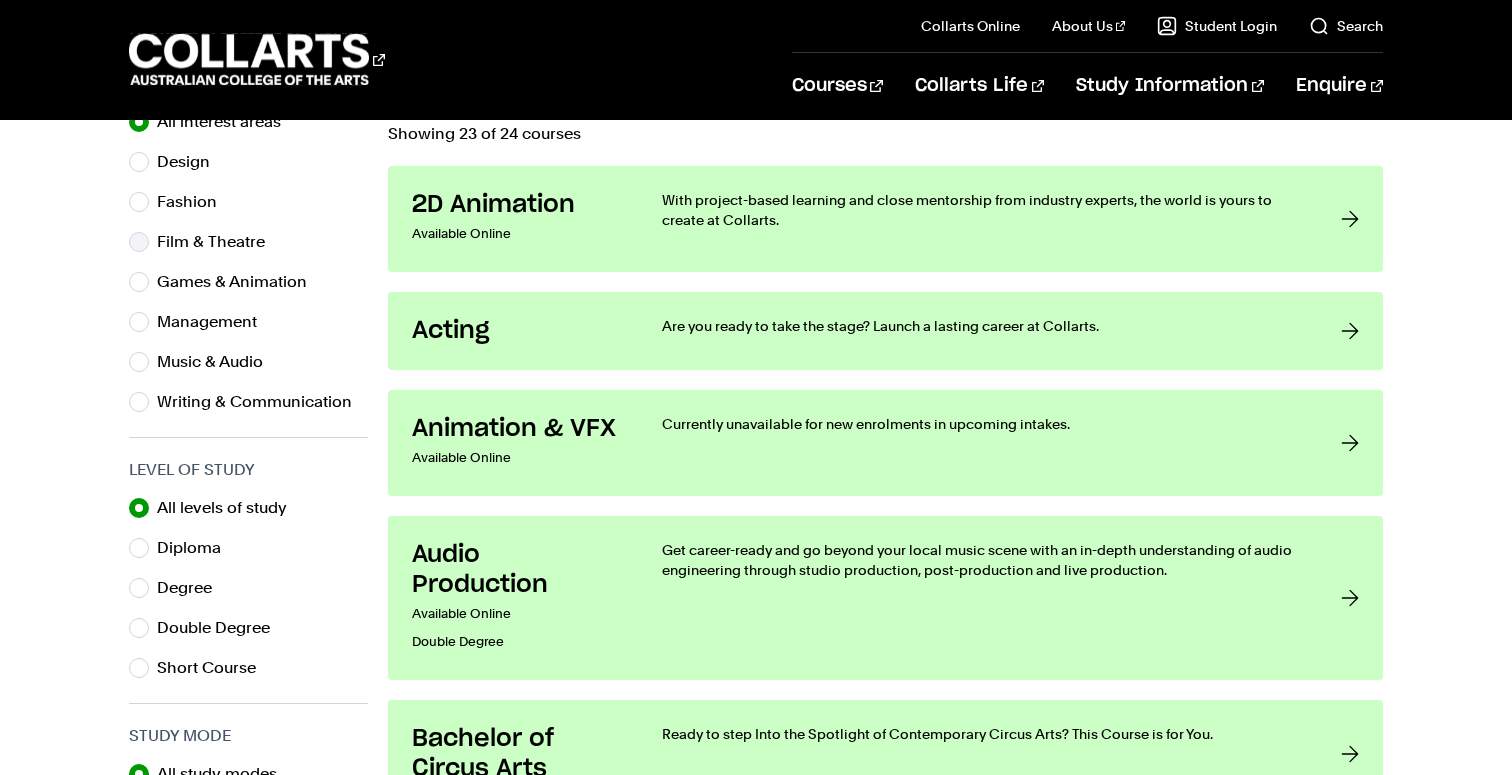scroll, scrollTop: 695, scrollLeft: 0, axis: vertical 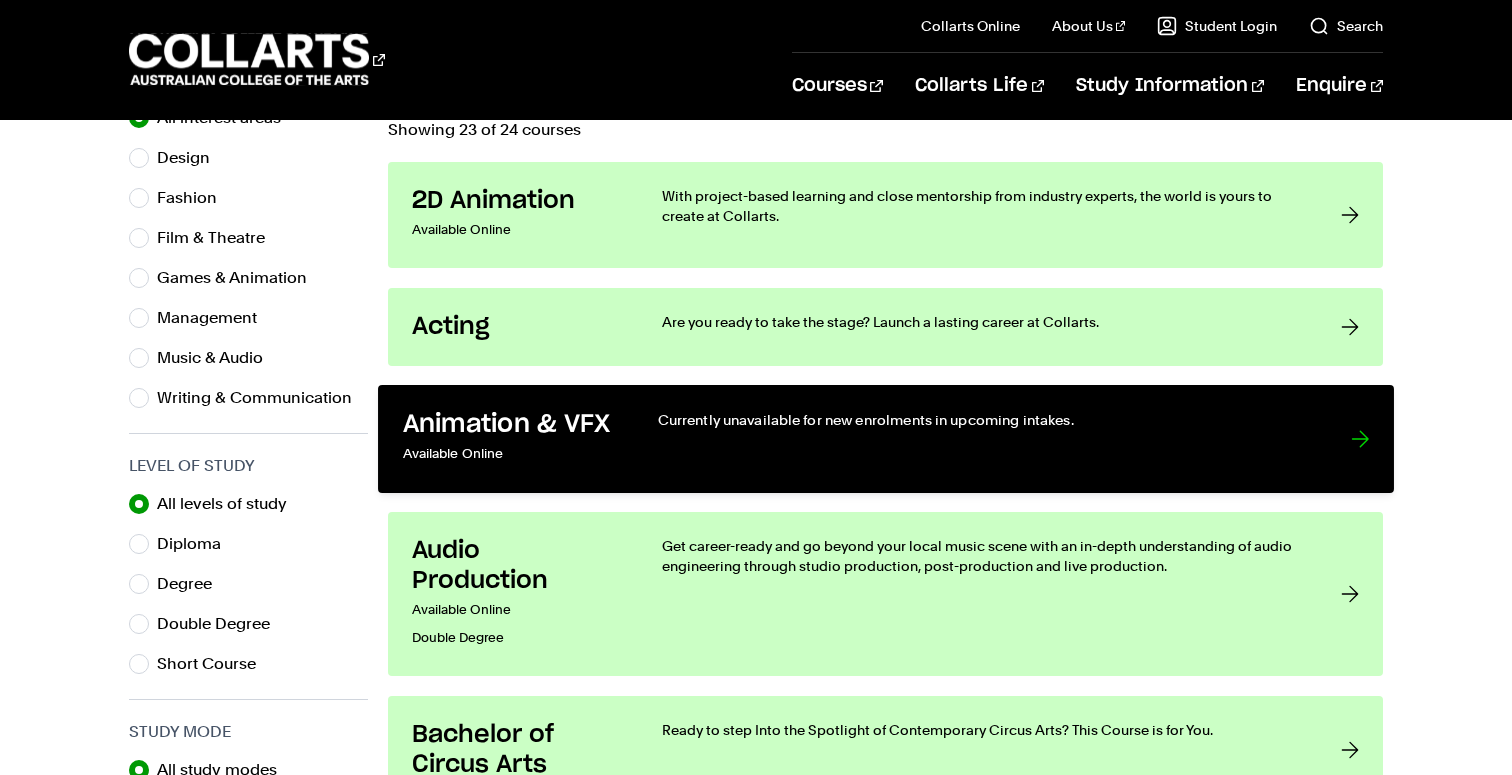 click on "Available Online" at bounding box center [509, 454] 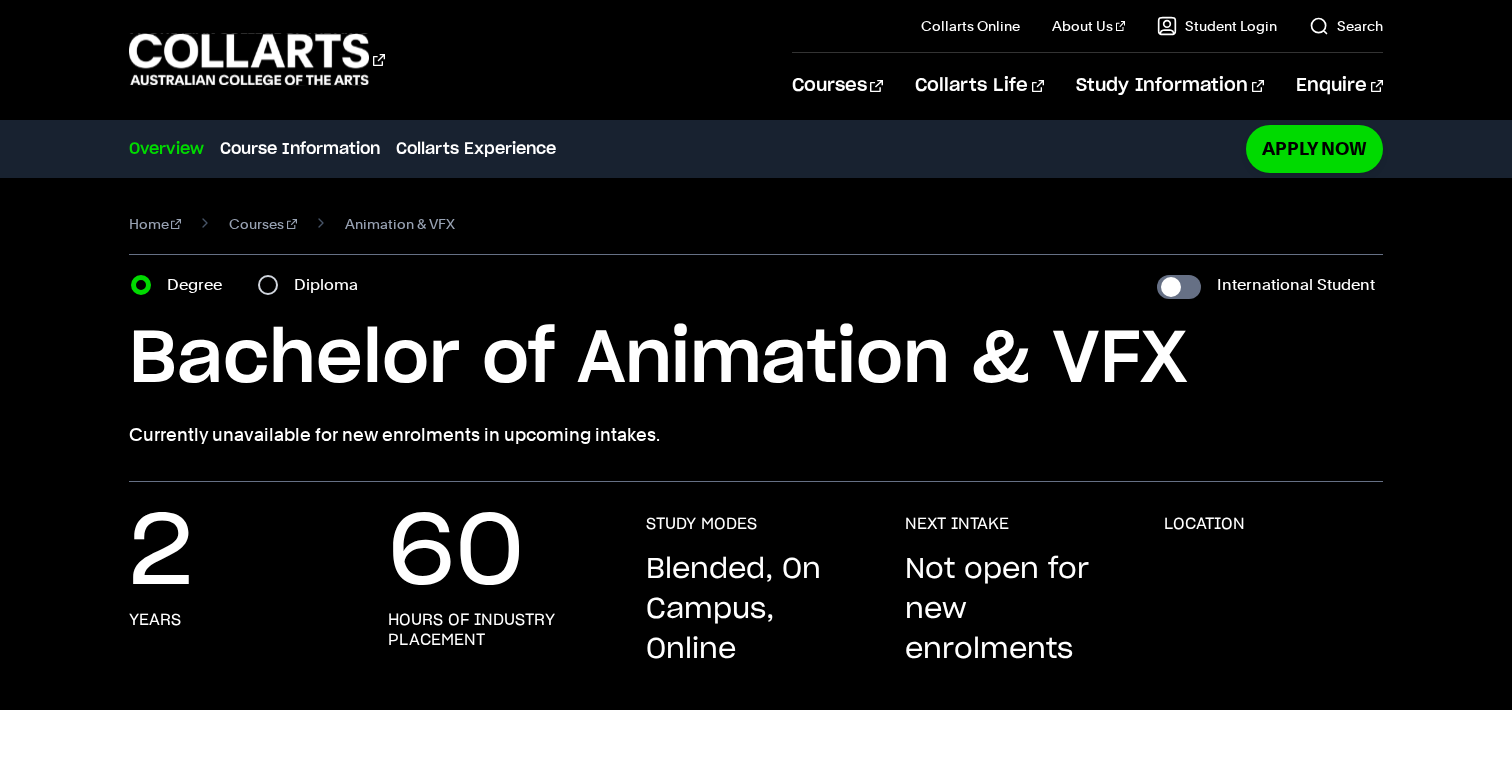 scroll, scrollTop: 0, scrollLeft: 0, axis: both 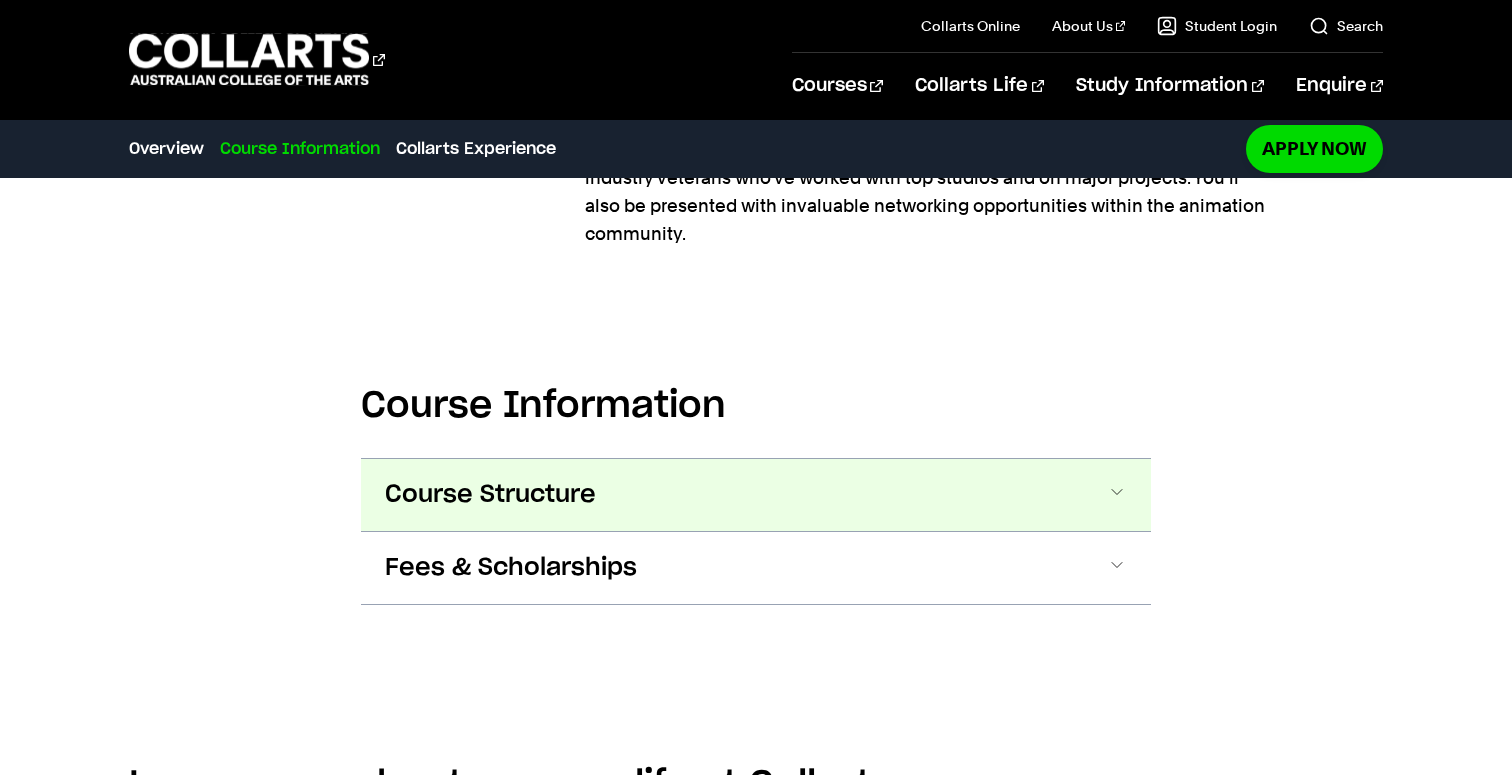 click on "Course Structure" at bounding box center [756, 495] 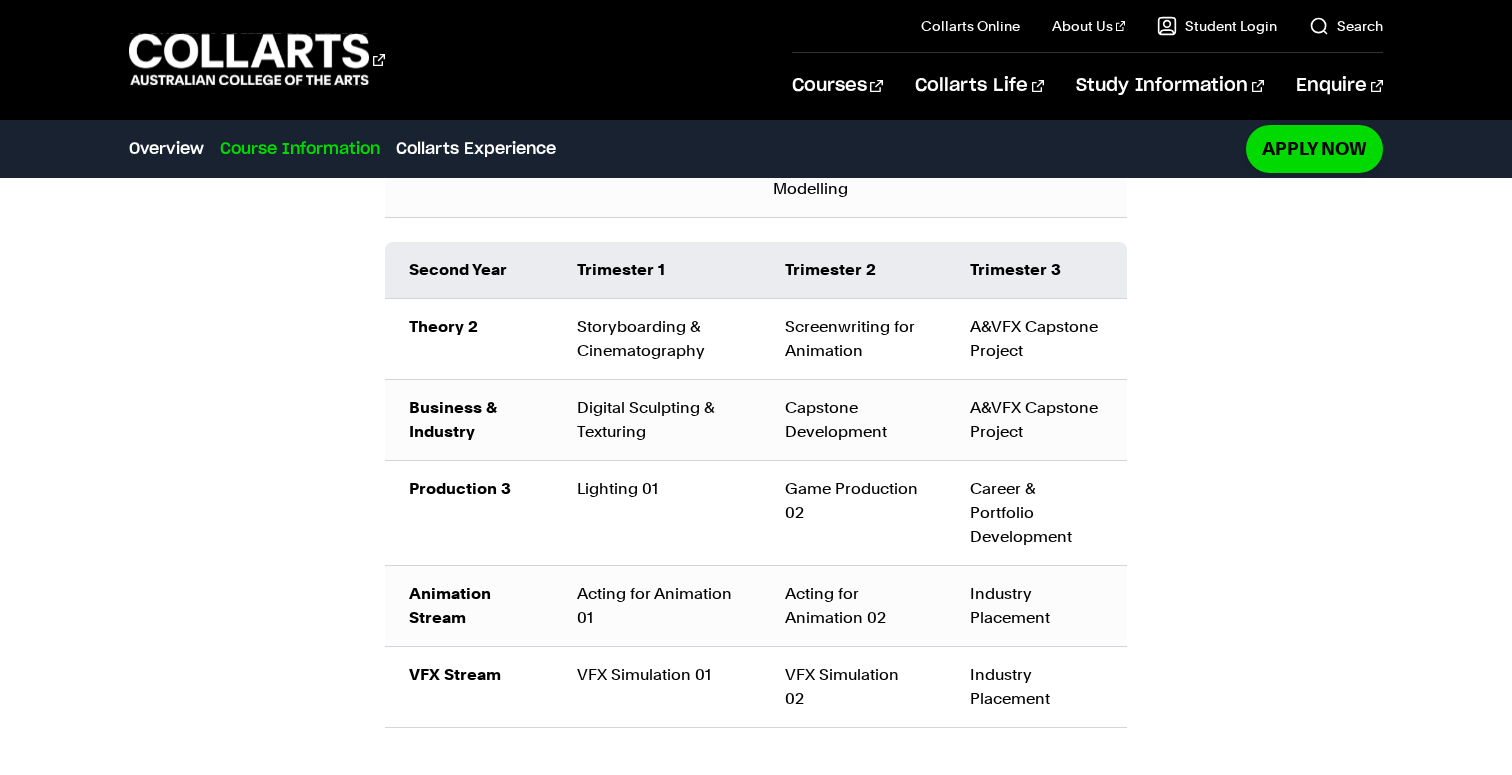 scroll, scrollTop: 1842, scrollLeft: 0, axis: vertical 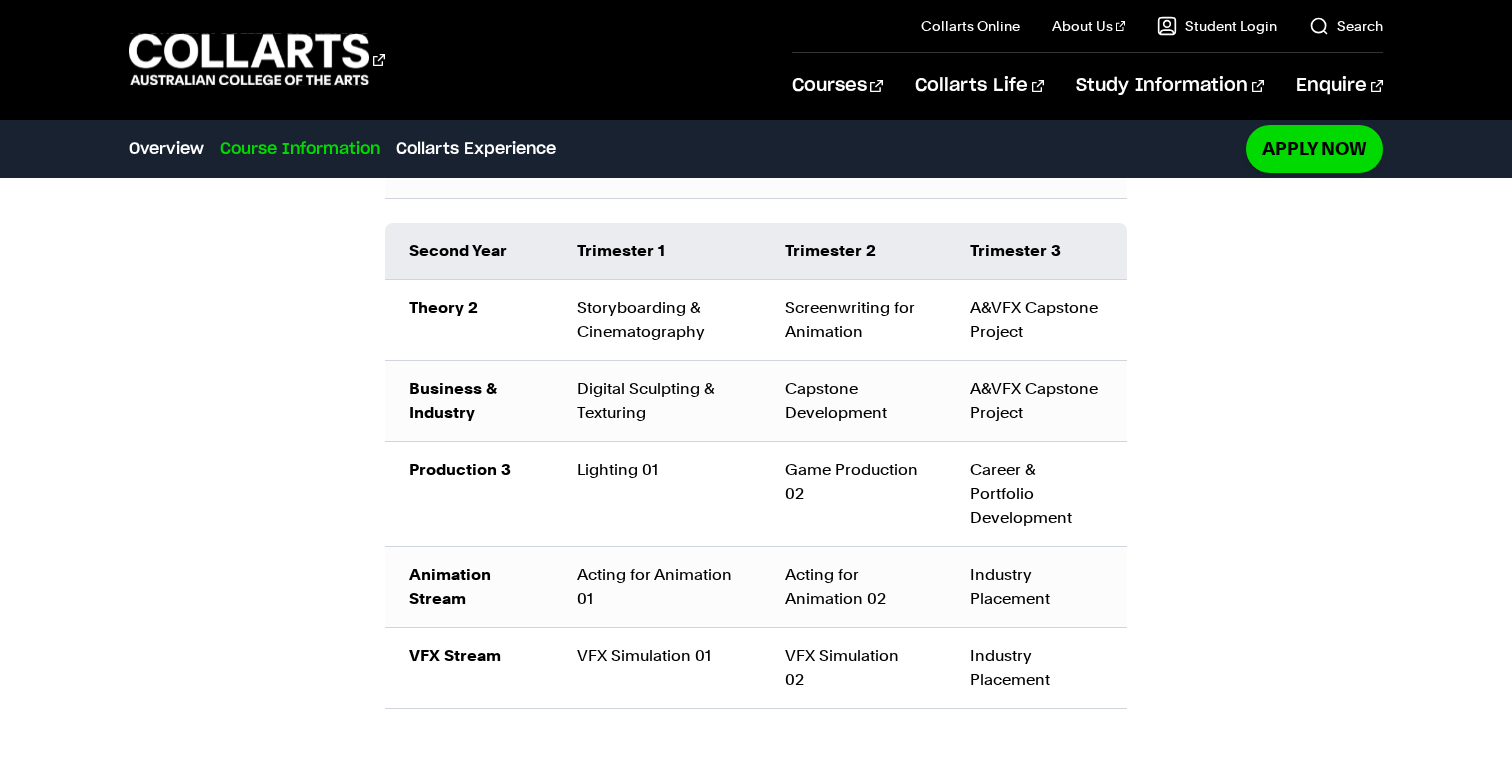 click on "Courses
Collarts Online
Study 100% online
About Us
History & Values
Strategic Plan
Governance & Accreditation
Faculty
Careers at Collarts
Courses" at bounding box center [756, 59] 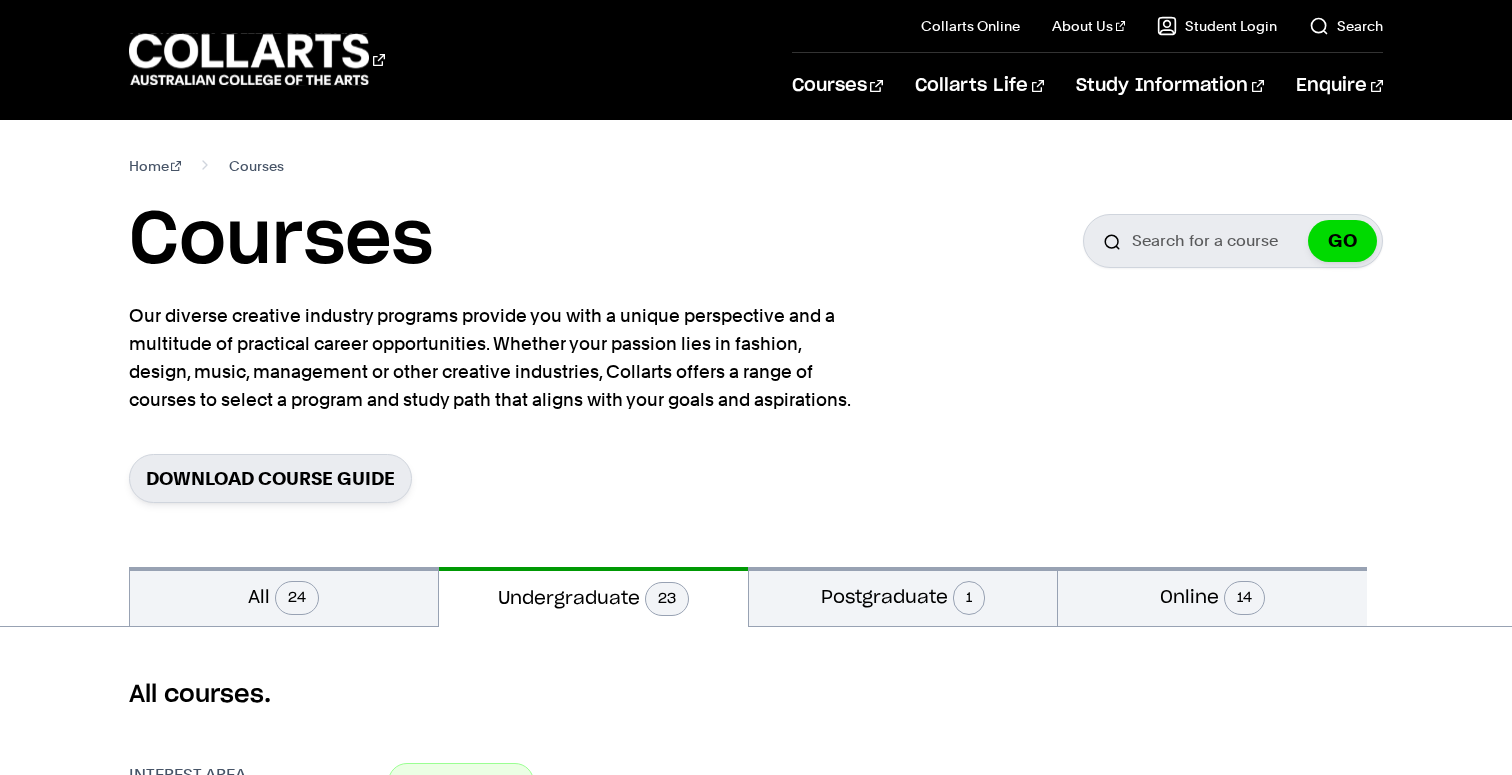 scroll, scrollTop: 695, scrollLeft: 0, axis: vertical 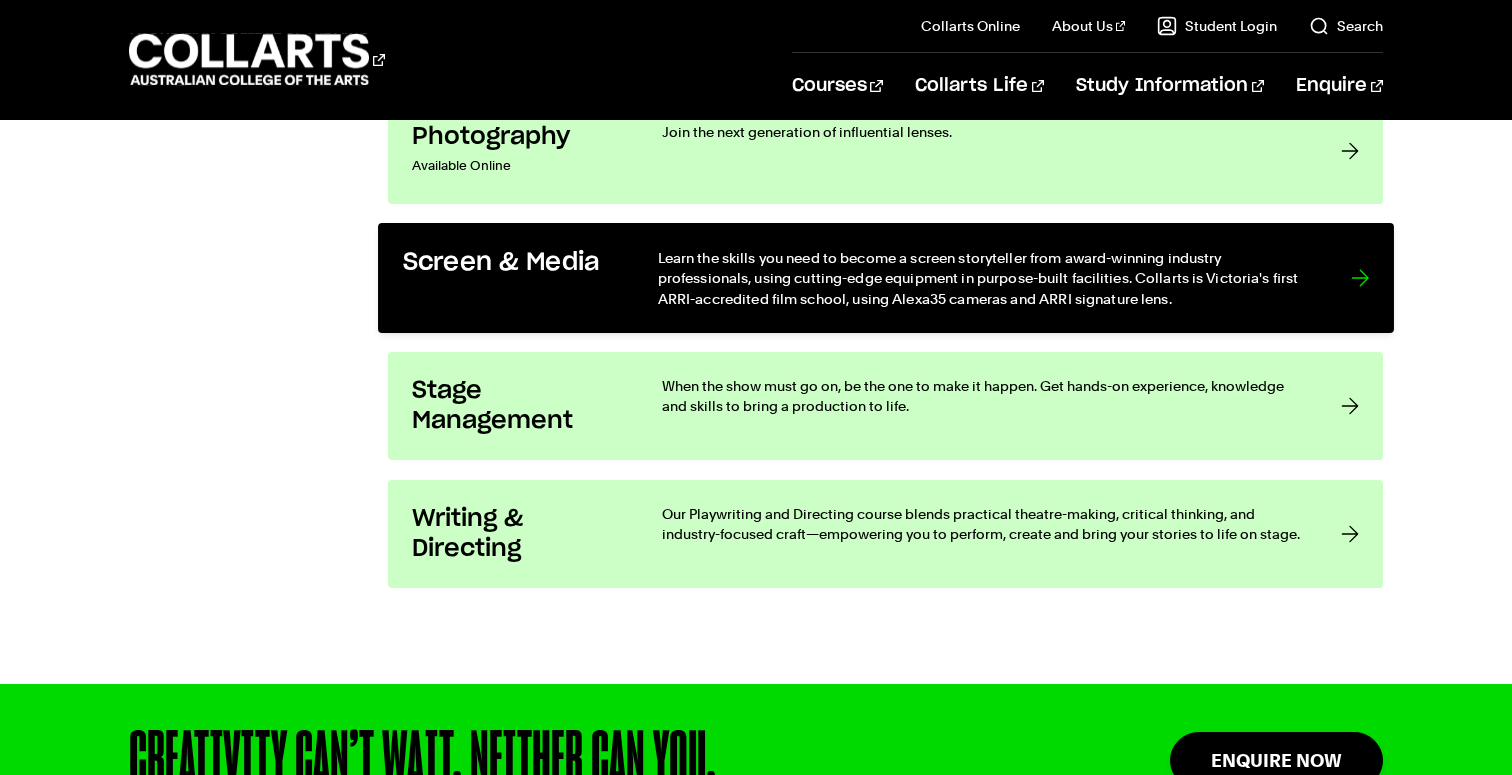 click on "Screen & Media
Learn the skills you need to become a screen storyteller from award-winning industry professionals, using cutting-edge equipment in purpose-built facilities. Collarts is Victoria's first ARRI-accredited film school, using Alexa35 cameras and ARRI signature lens." at bounding box center (886, 278) 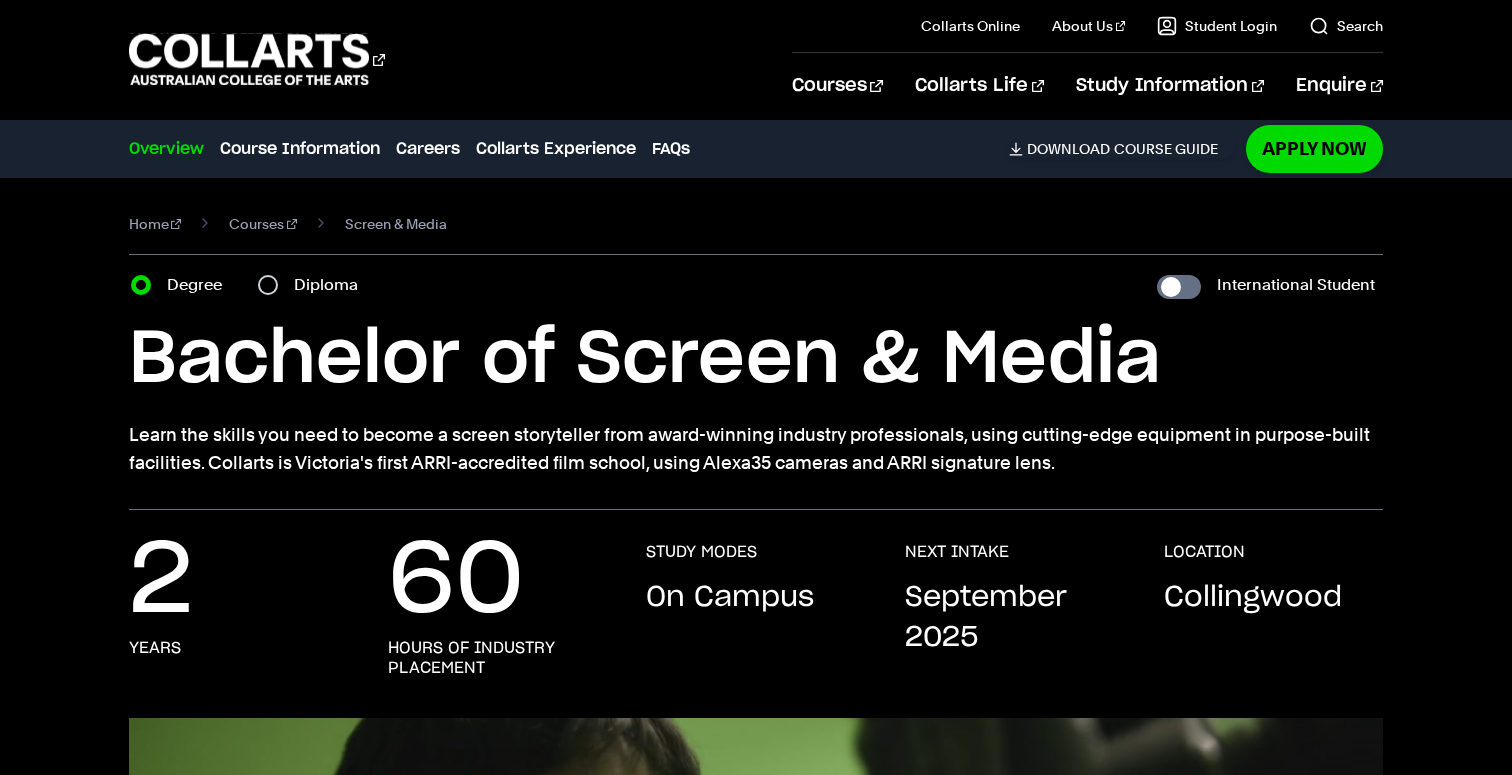 scroll, scrollTop: 0, scrollLeft: 0, axis: both 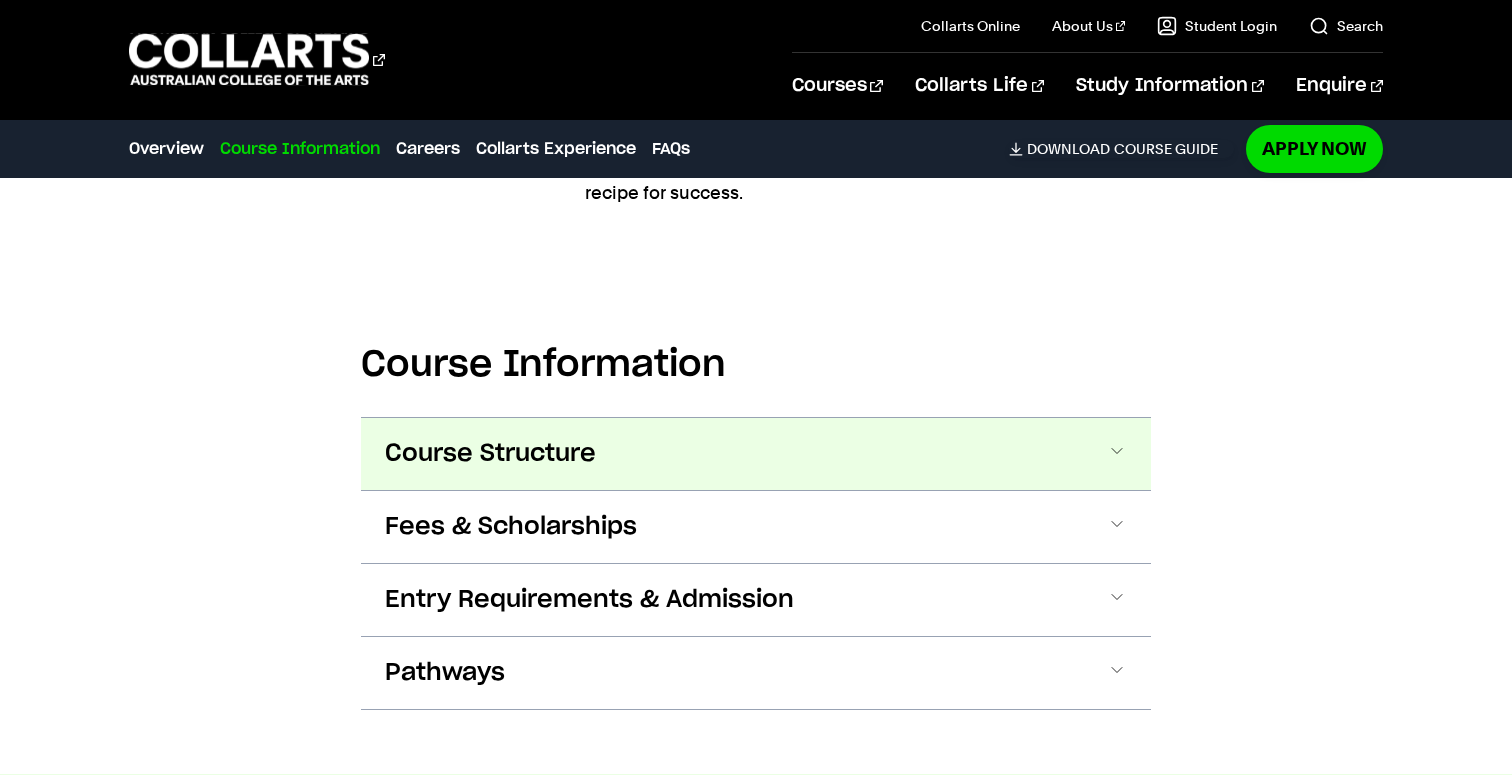 click on "Course Structure" at bounding box center (756, 454) 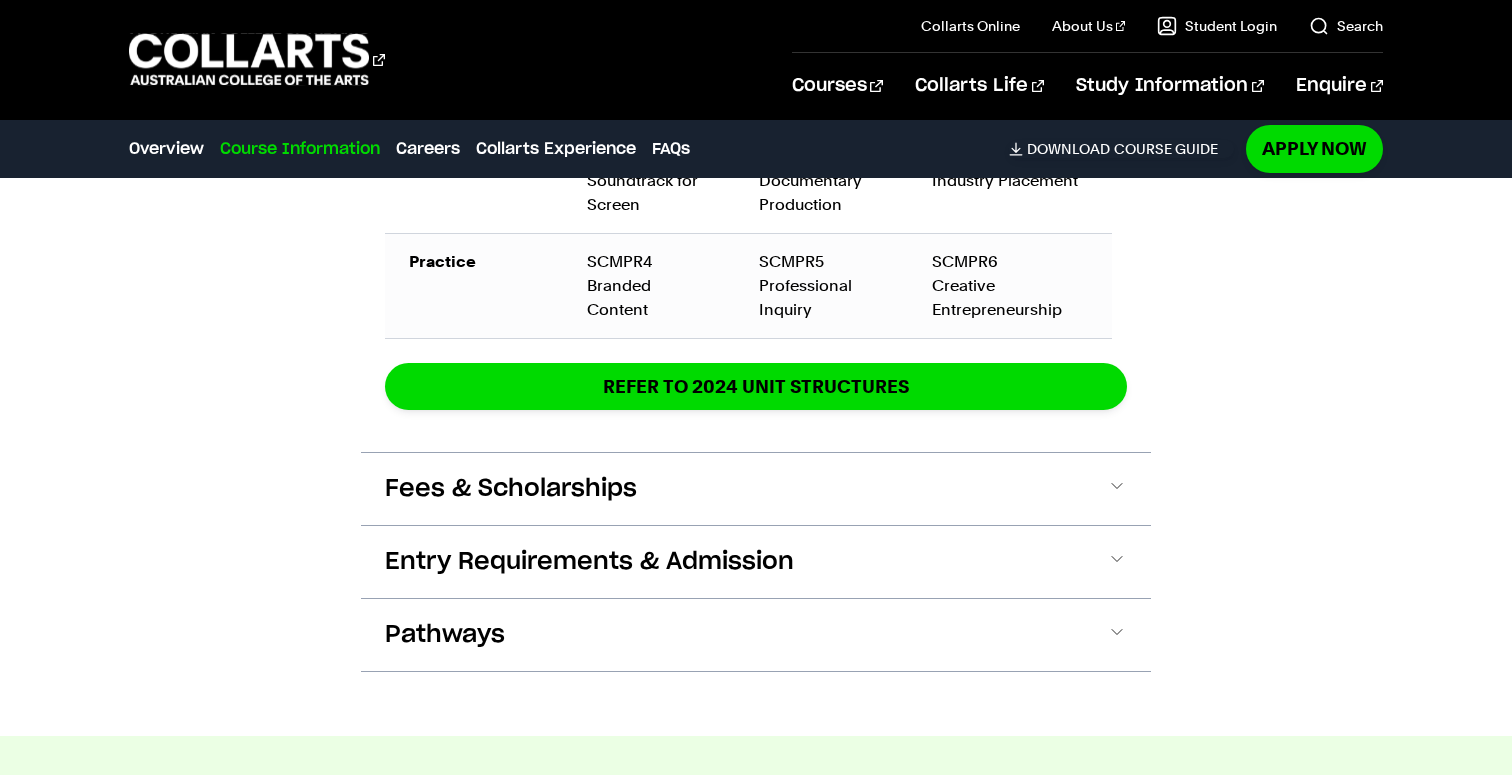 scroll, scrollTop: 3318, scrollLeft: 0, axis: vertical 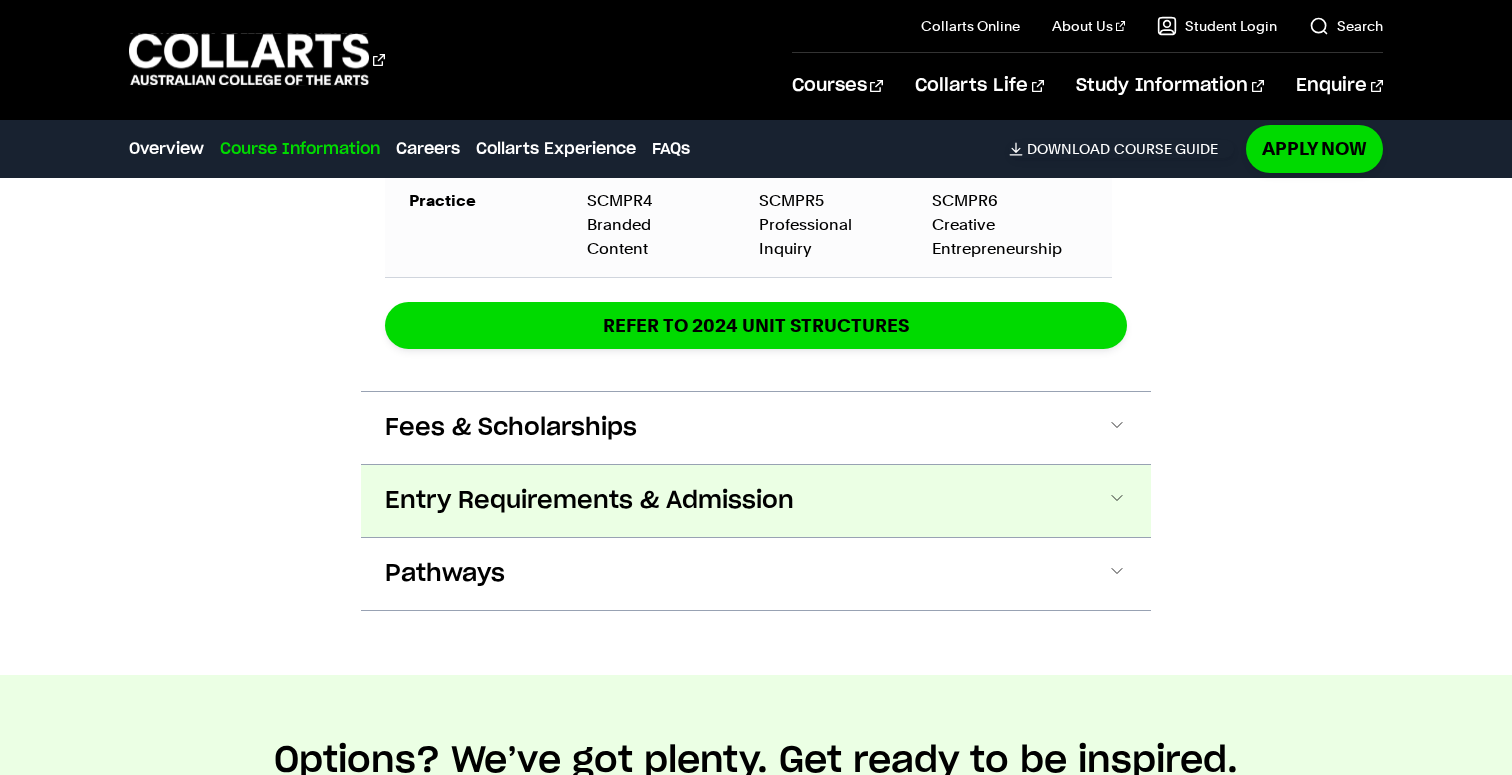 click on "Entry Requirements & Admission" at bounding box center [589, 501] 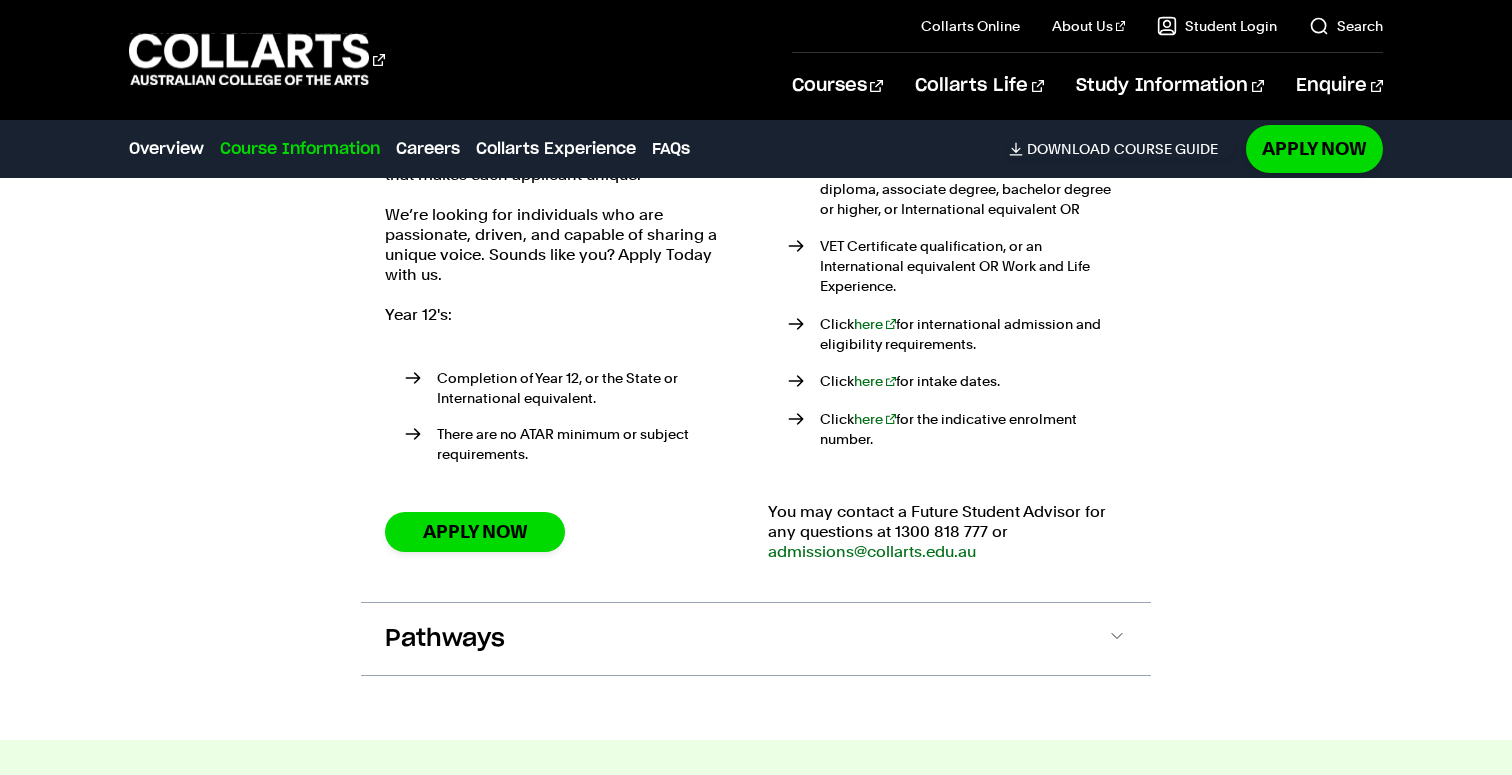 scroll, scrollTop: 3823, scrollLeft: 0, axis: vertical 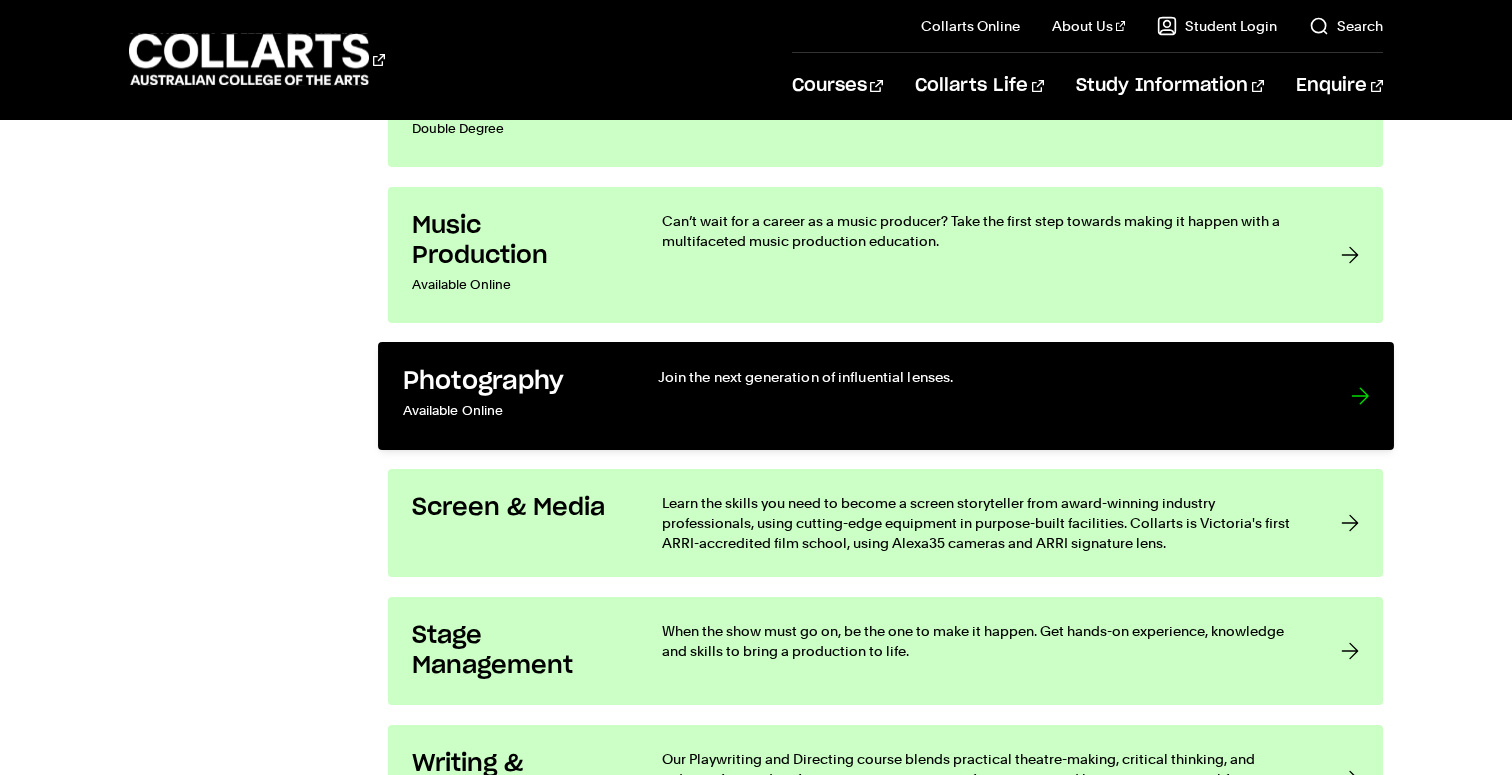 click on "Photography" at bounding box center [509, 382] 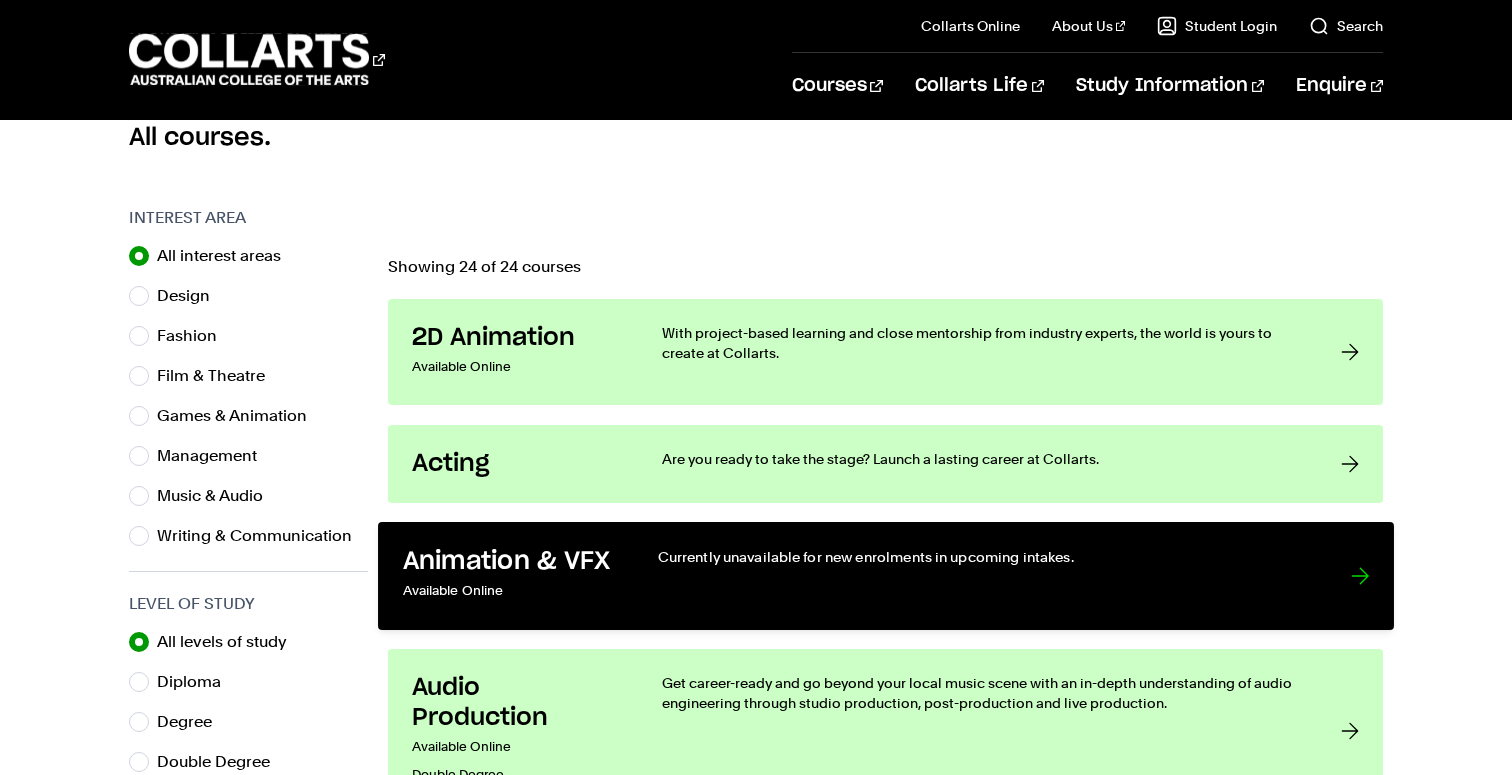 scroll, scrollTop: 566, scrollLeft: 0, axis: vertical 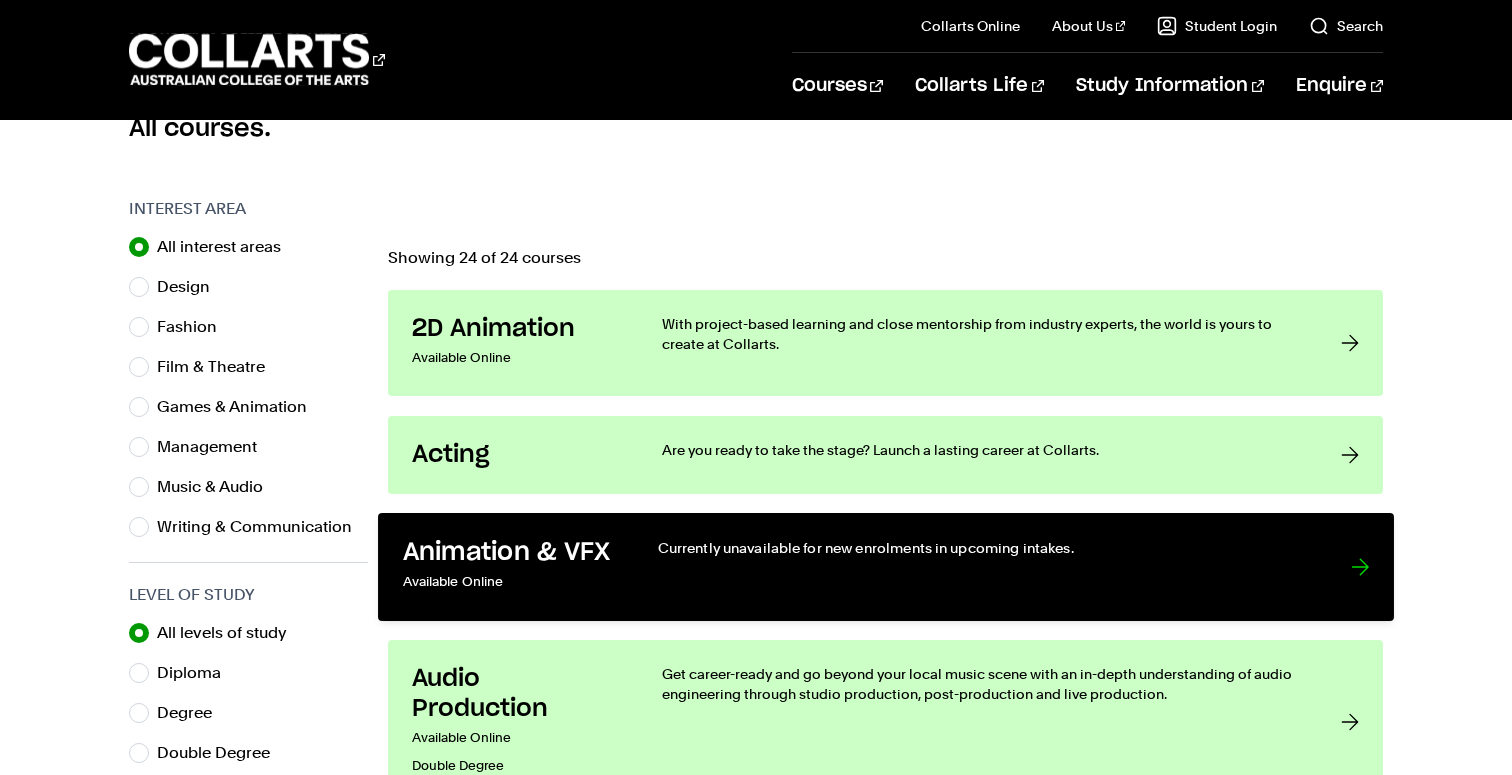 click on "Animation & VFX
Available Online
Currently unavailable for new enrolments in upcoming intakes." at bounding box center [886, 567] 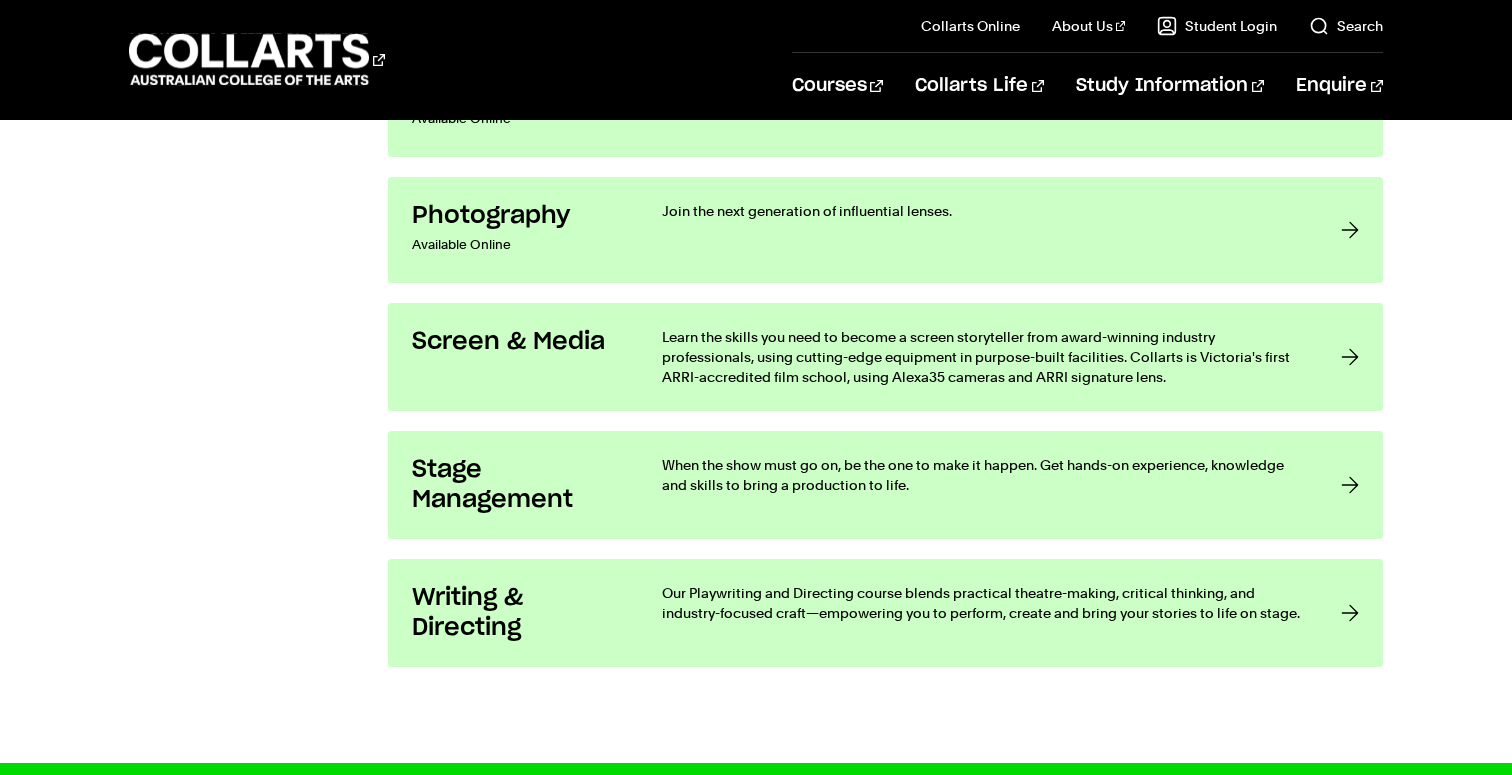 scroll, scrollTop: 3642, scrollLeft: 0, axis: vertical 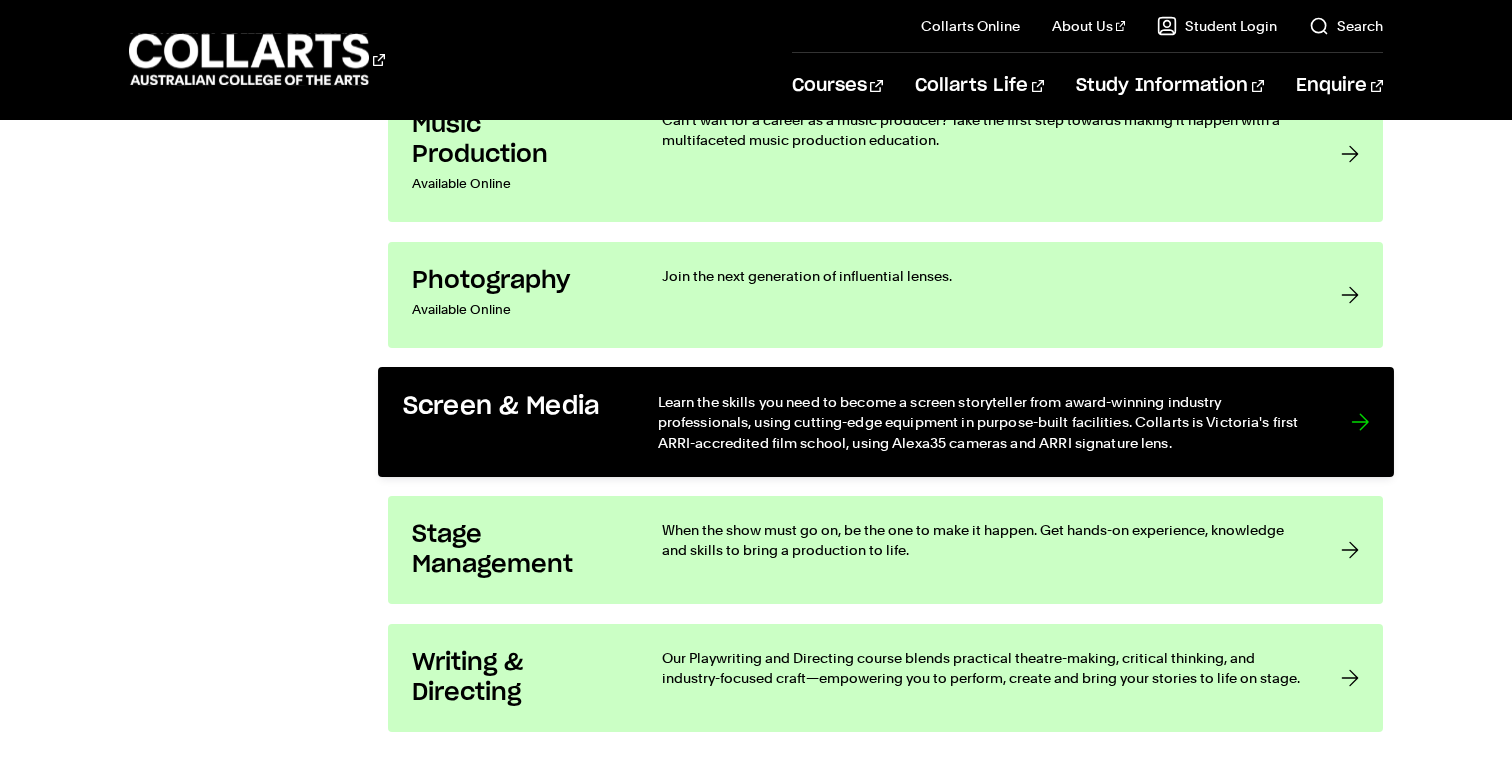 click on "Screen & Media" at bounding box center (509, 422) 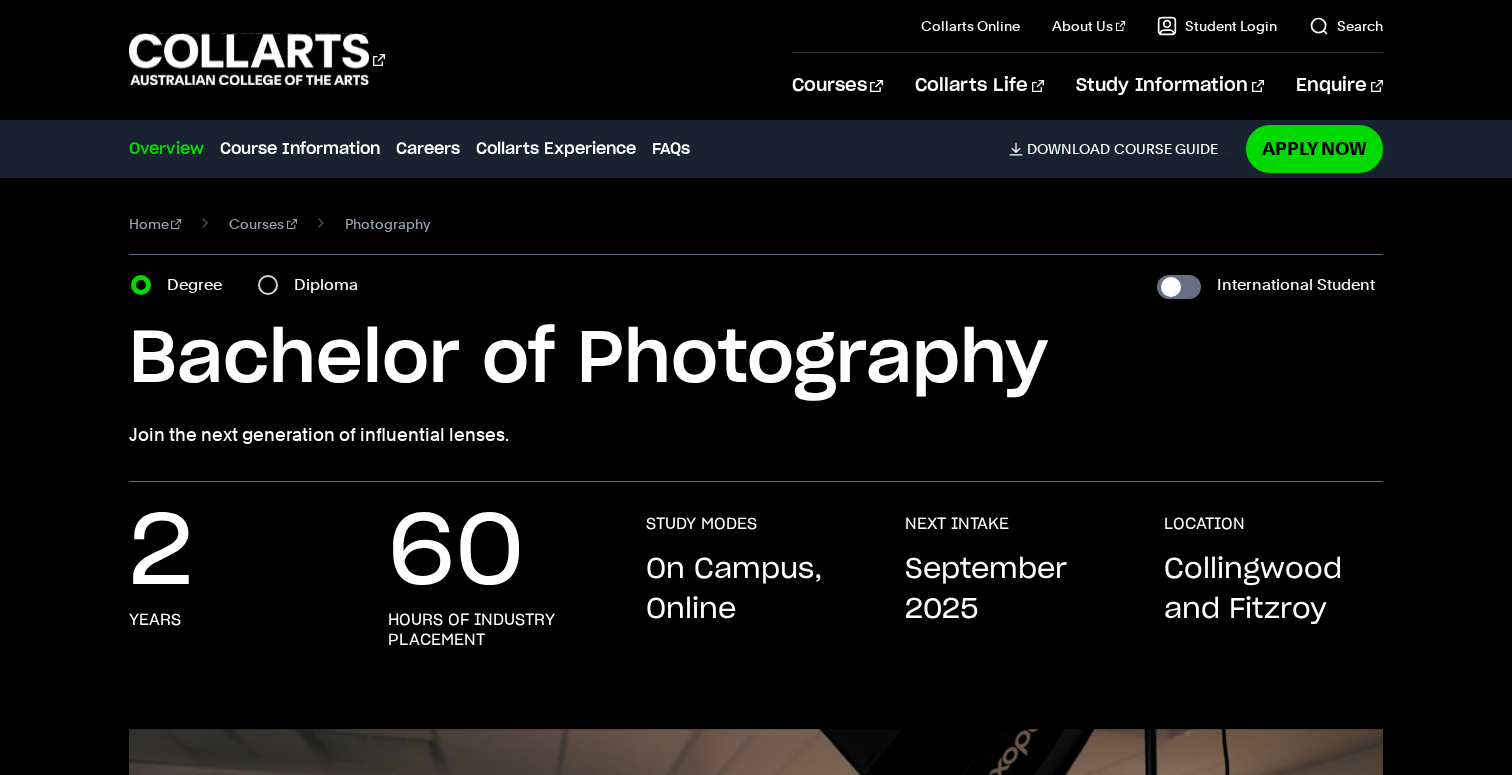 scroll, scrollTop: 0, scrollLeft: 0, axis: both 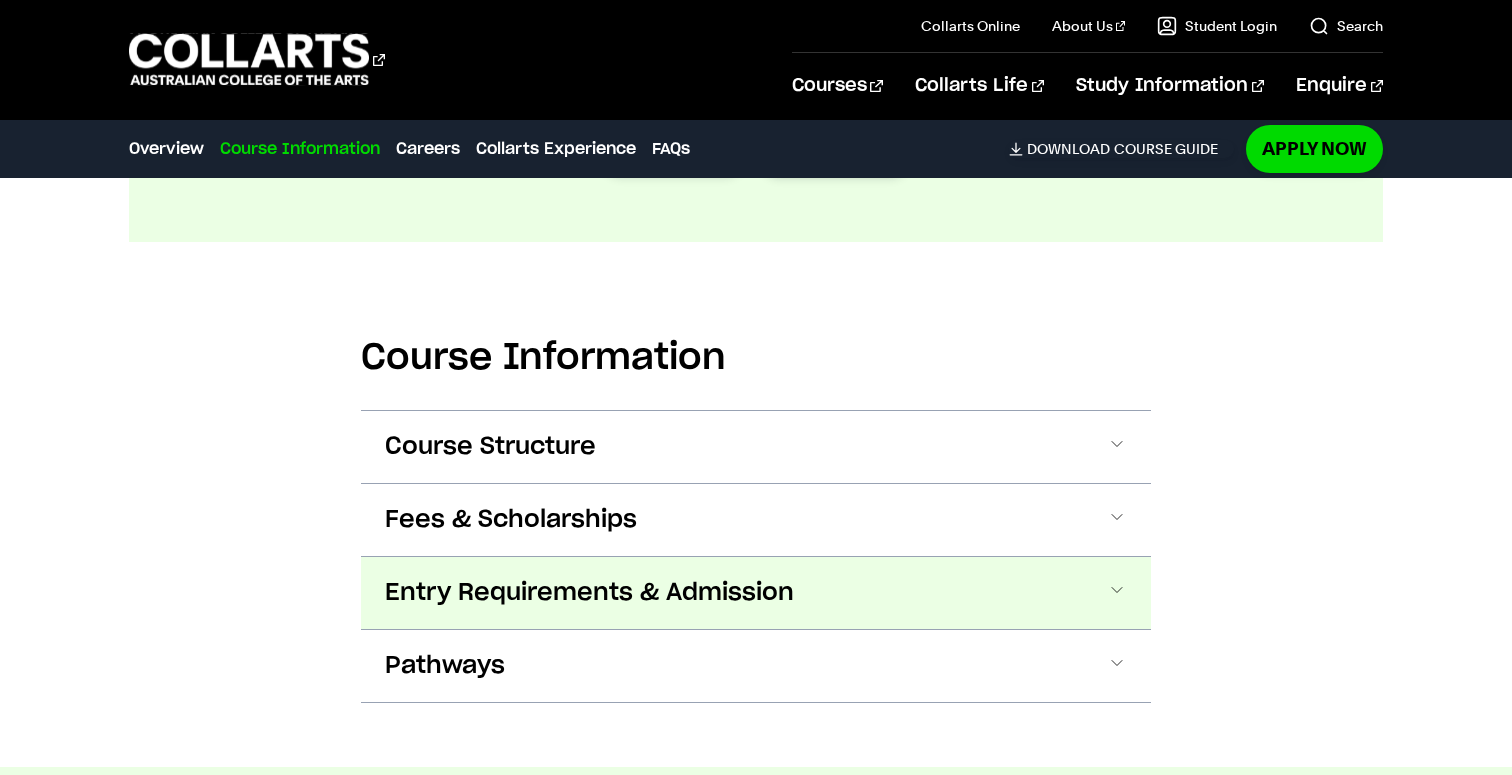click on "Entry Requirements & Admission" at bounding box center (589, 593) 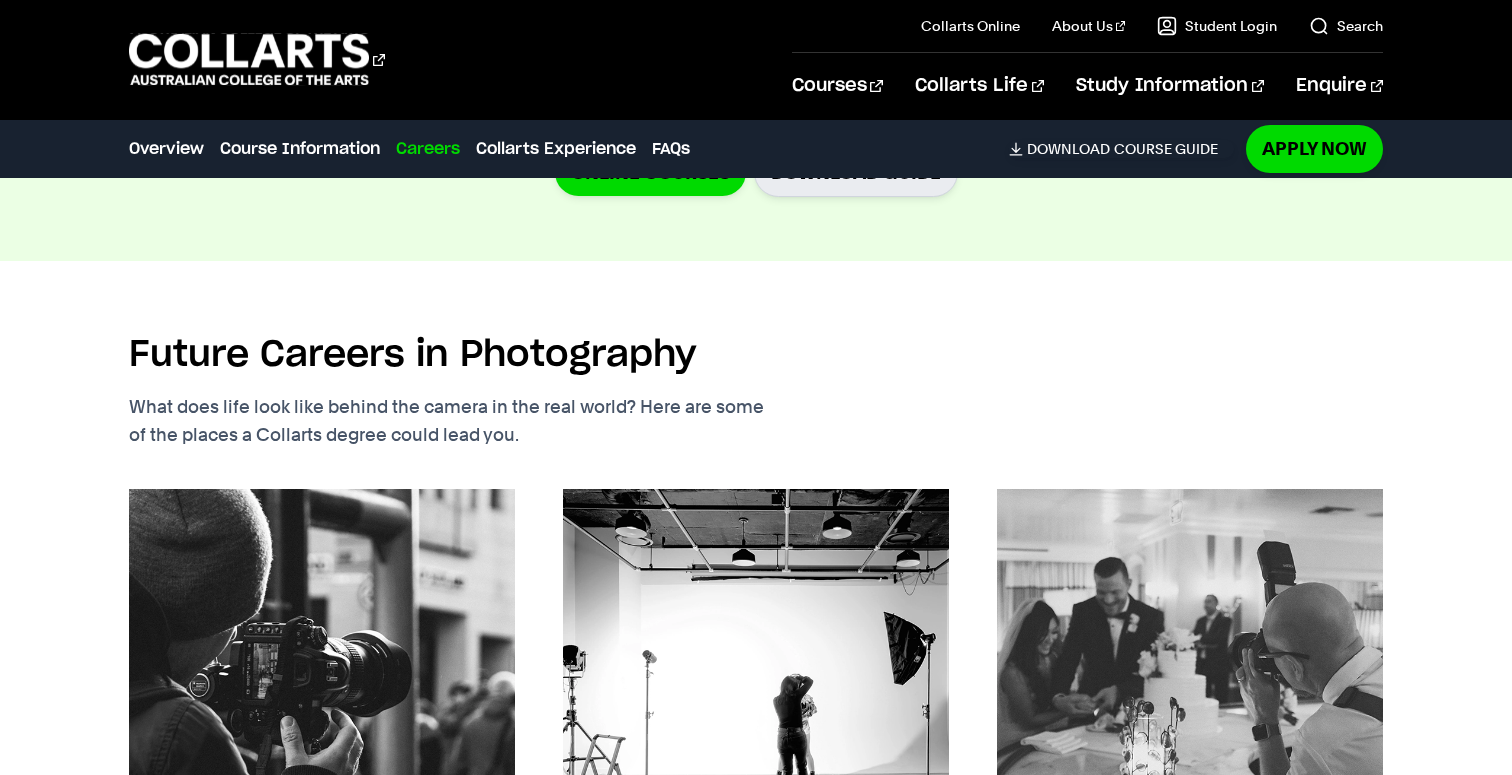 scroll, scrollTop: 3652, scrollLeft: 0, axis: vertical 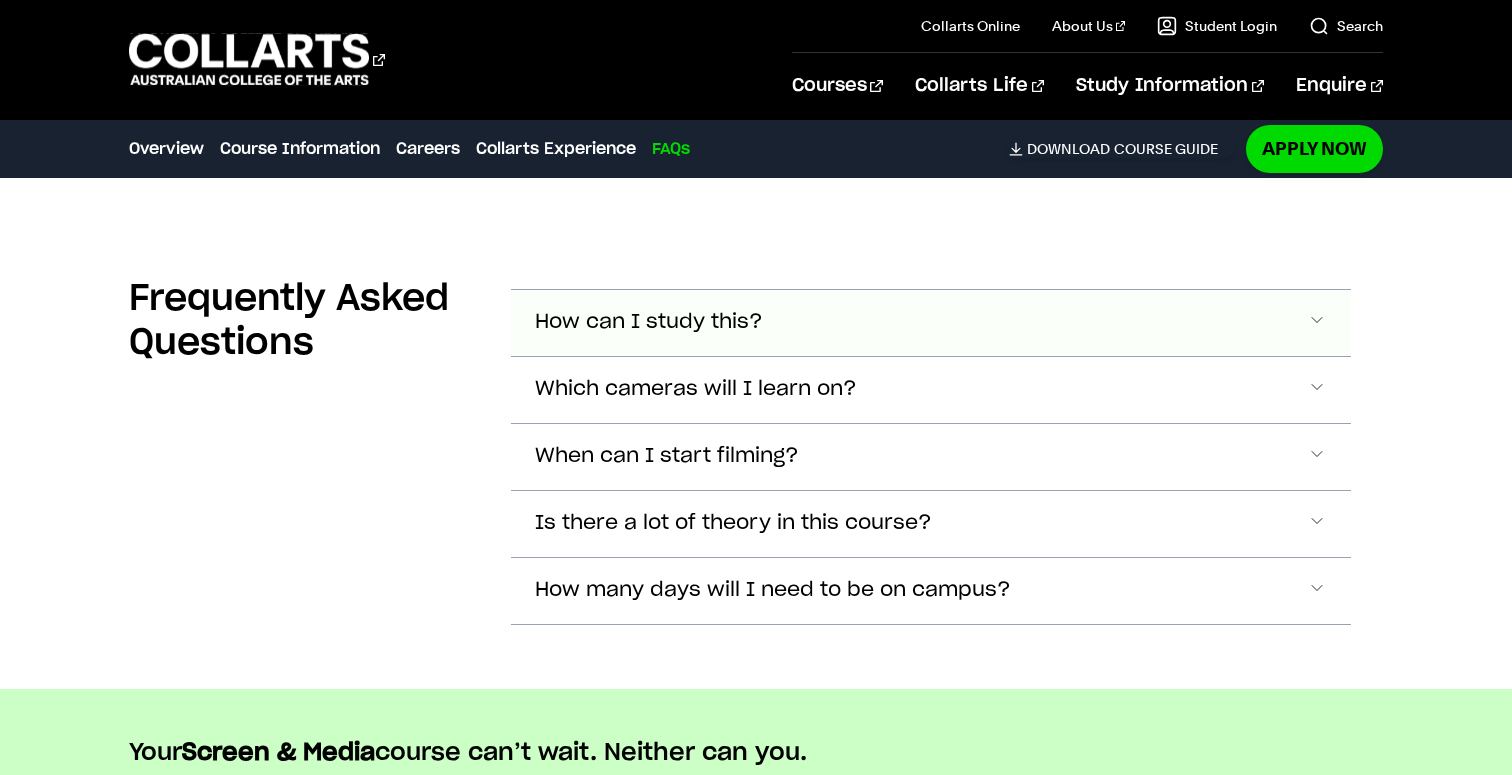 click on "How can I study this?" at bounding box center (649, 322) 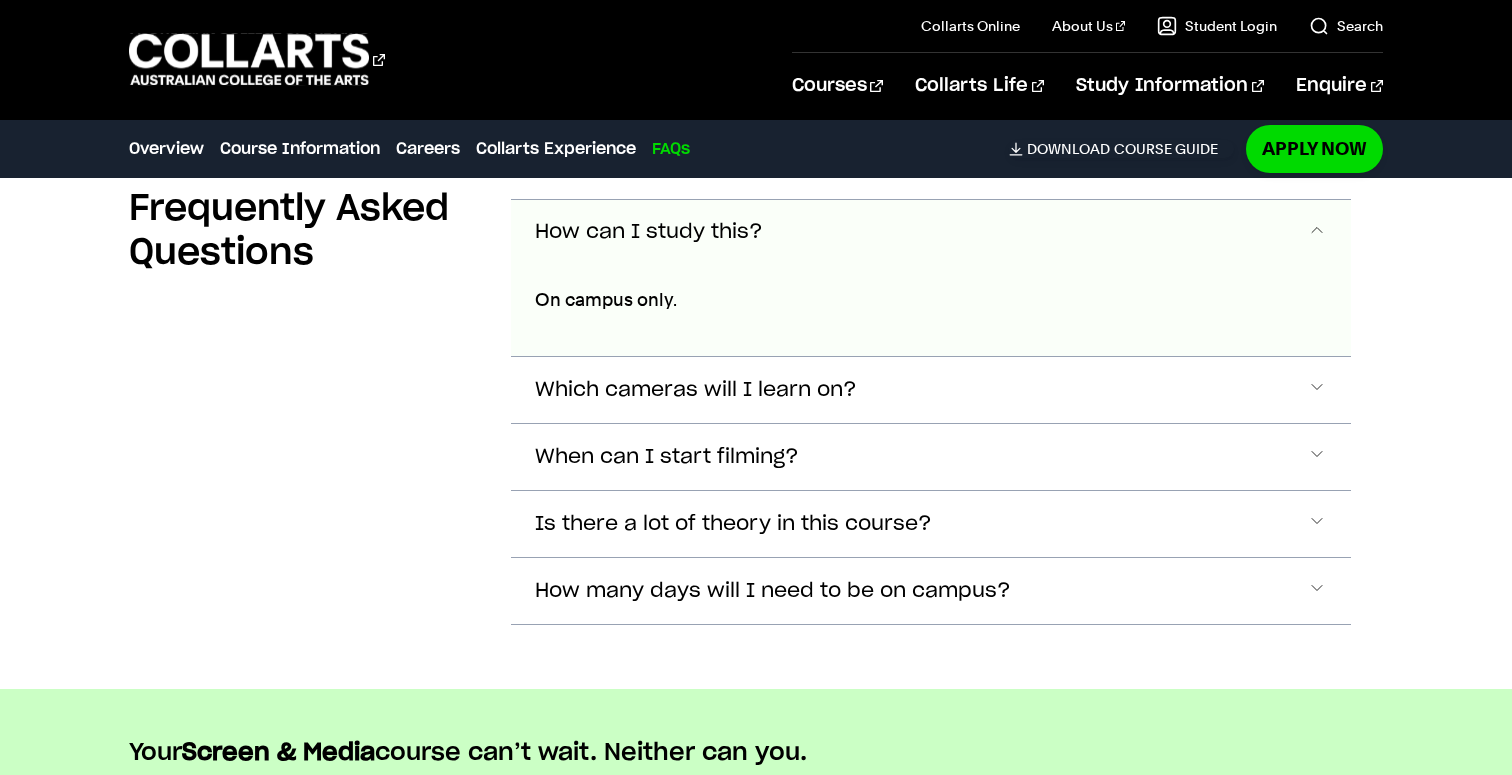 scroll, scrollTop: 7264, scrollLeft: 0, axis: vertical 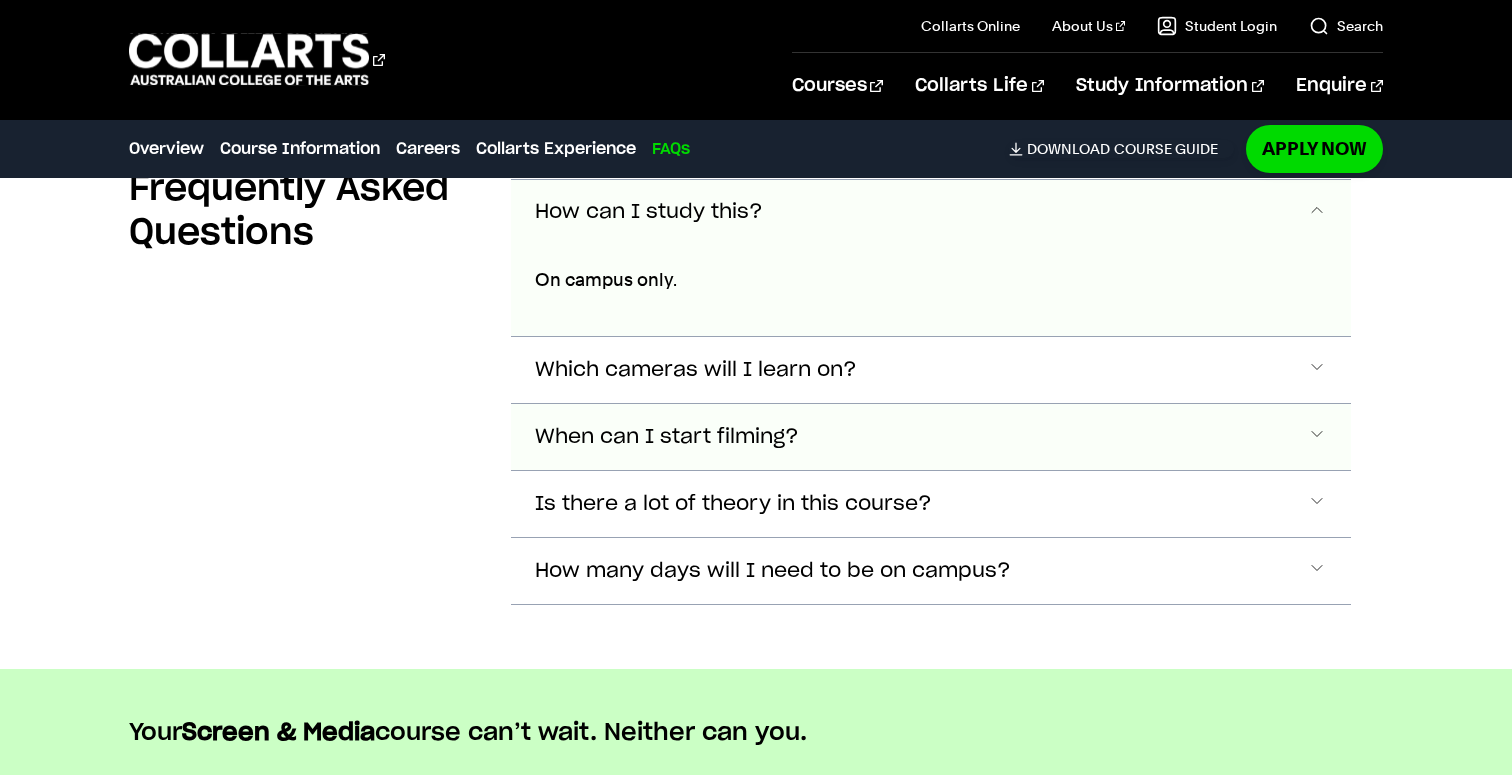 click on "When can I start filming?" at bounding box center (931, 213) 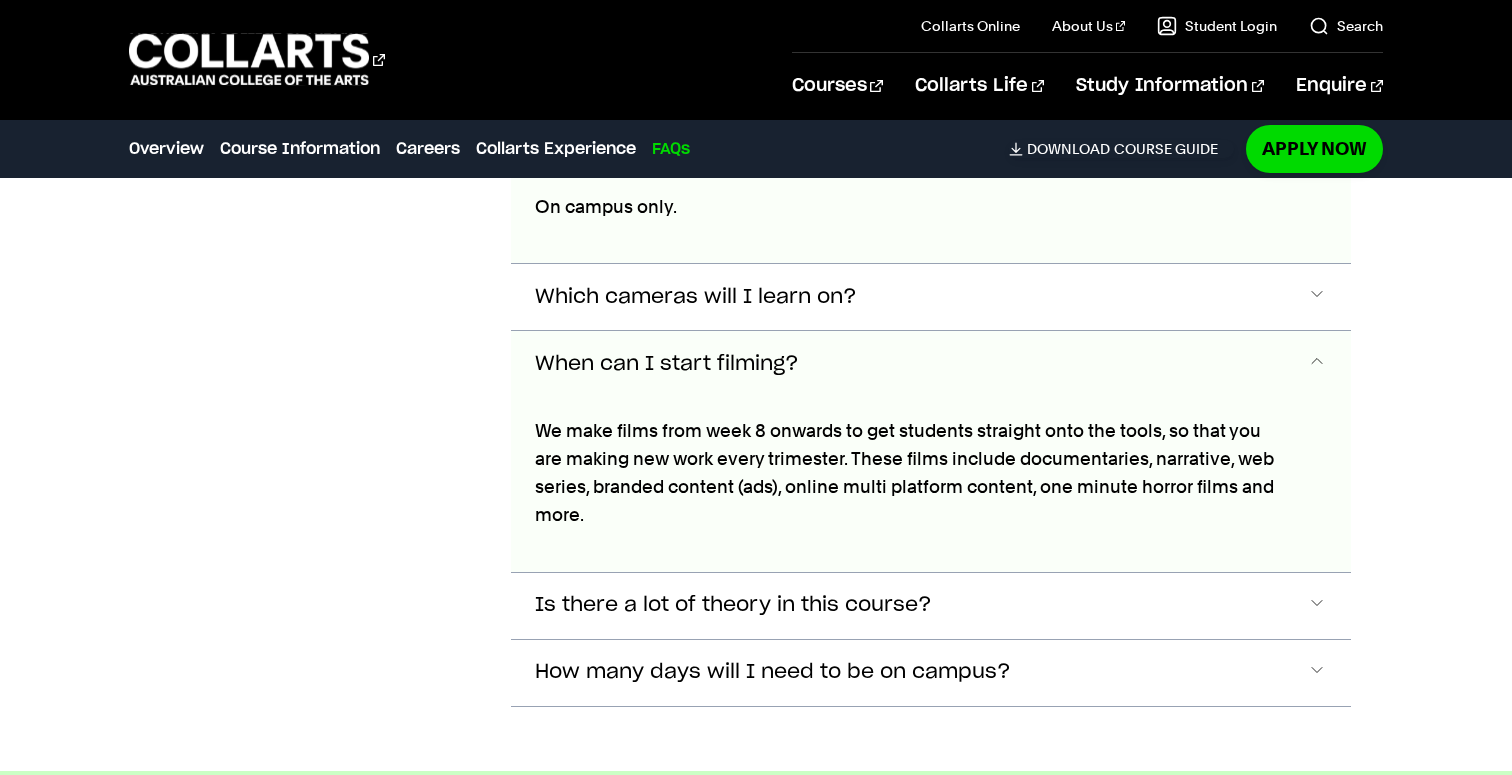 scroll, scrollTop: 7311, scrollLeft: 0, axis: vertical 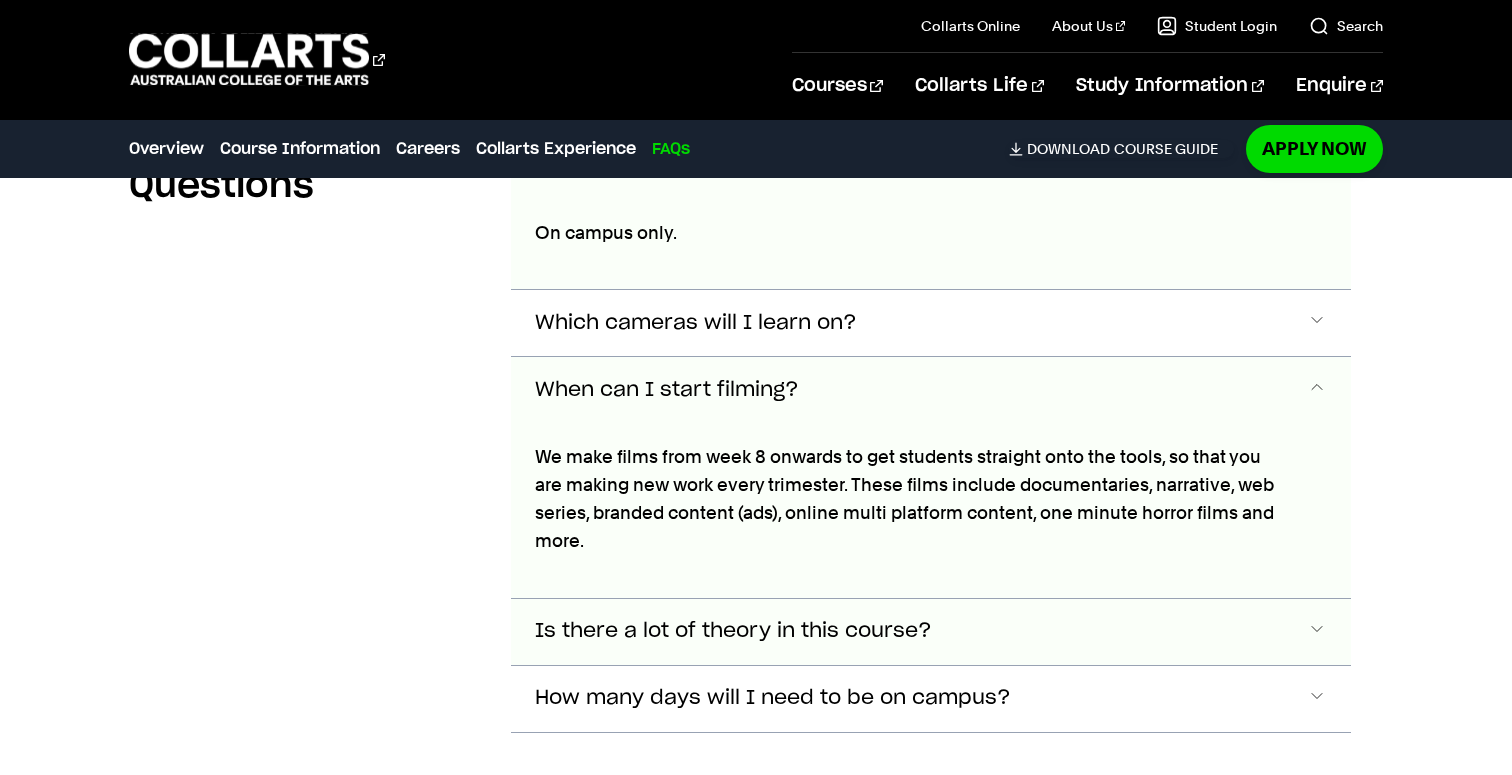 click on "Is there a lot of theory in this course?" at bounding box center (649, 165) 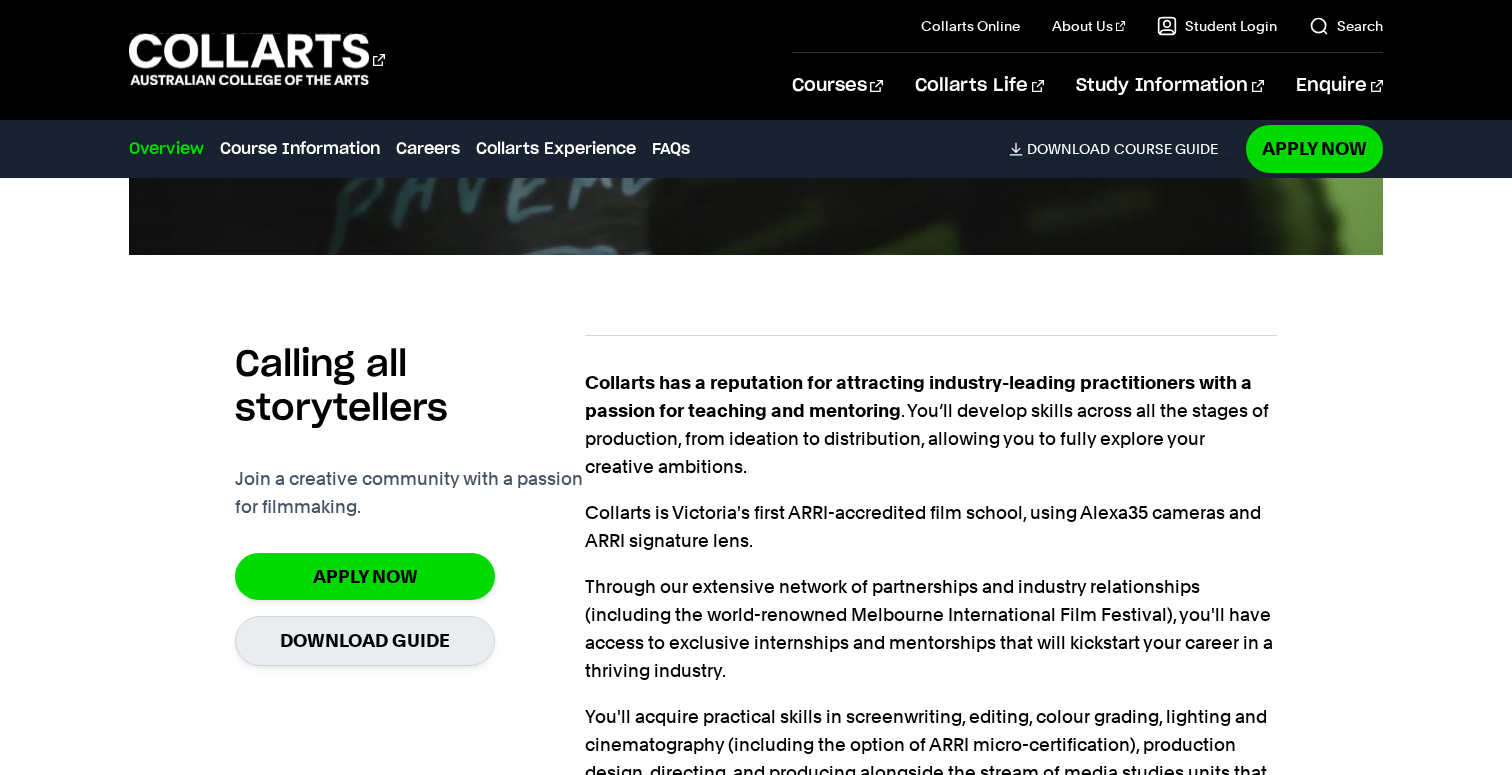scroll, scrollTop: 1168, scrollLeft: 0, axis: vertical 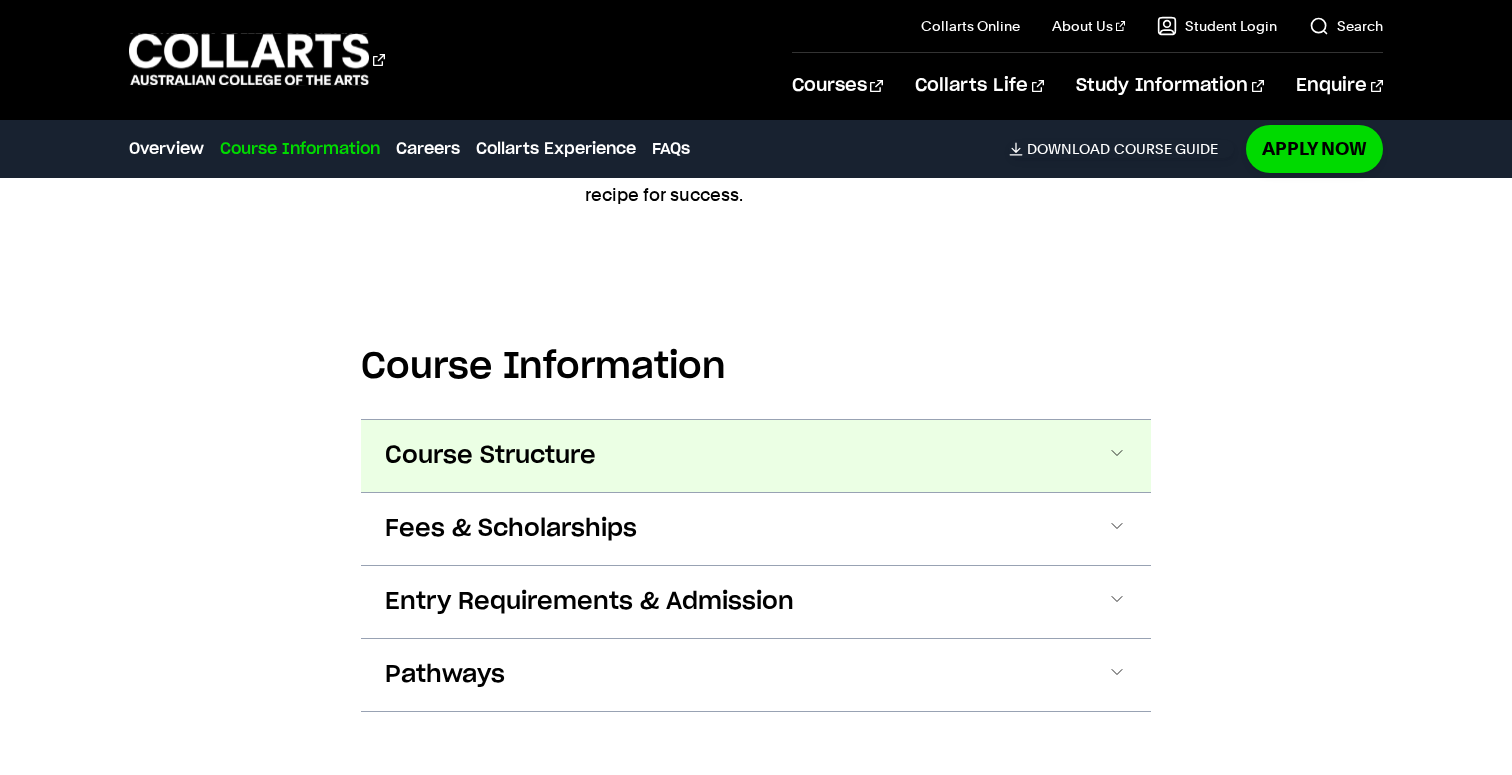 click on "Course Structure" at bounding box center [490, 456] 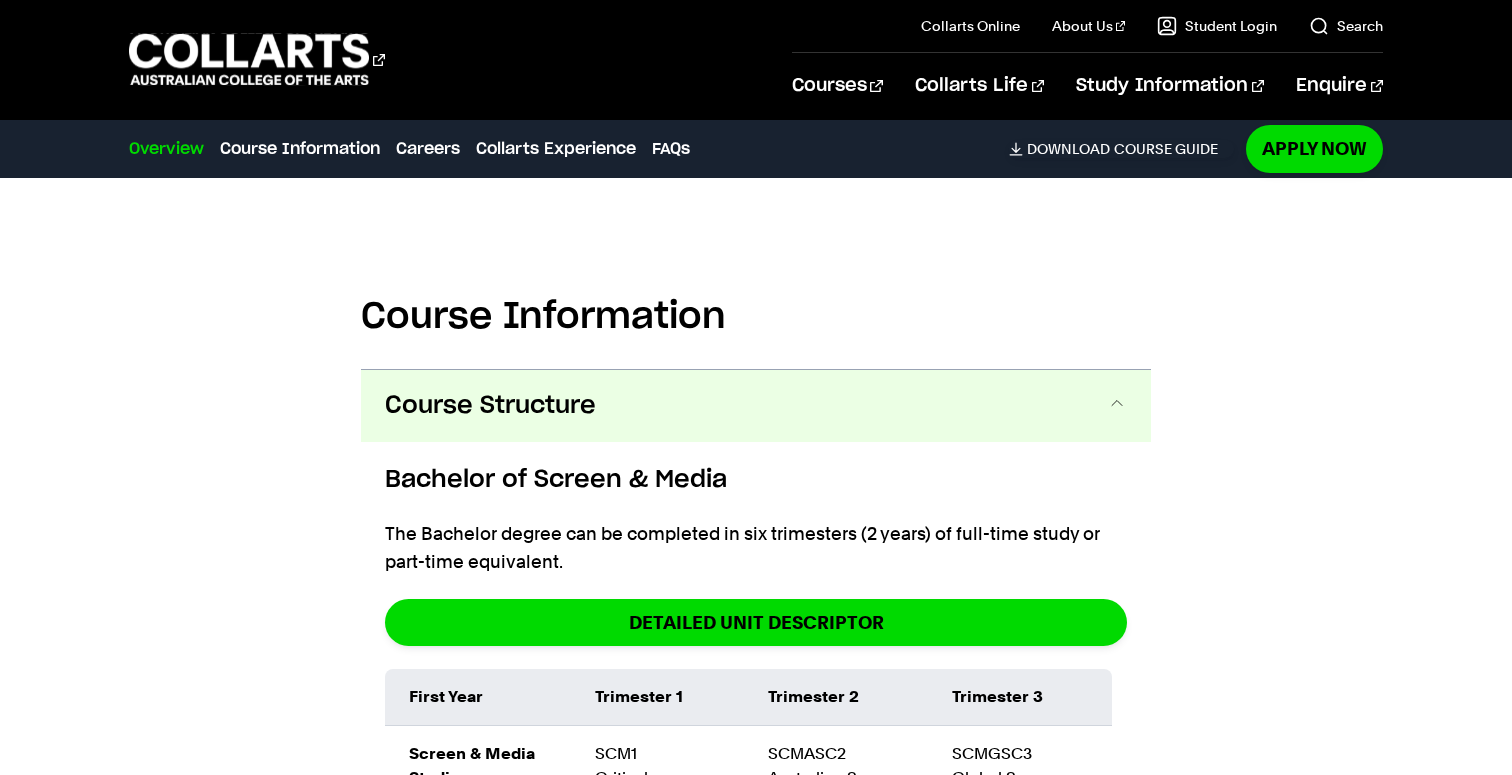 scroll, scrollTop: 1605, scrollLeft: 0, axis: vertical 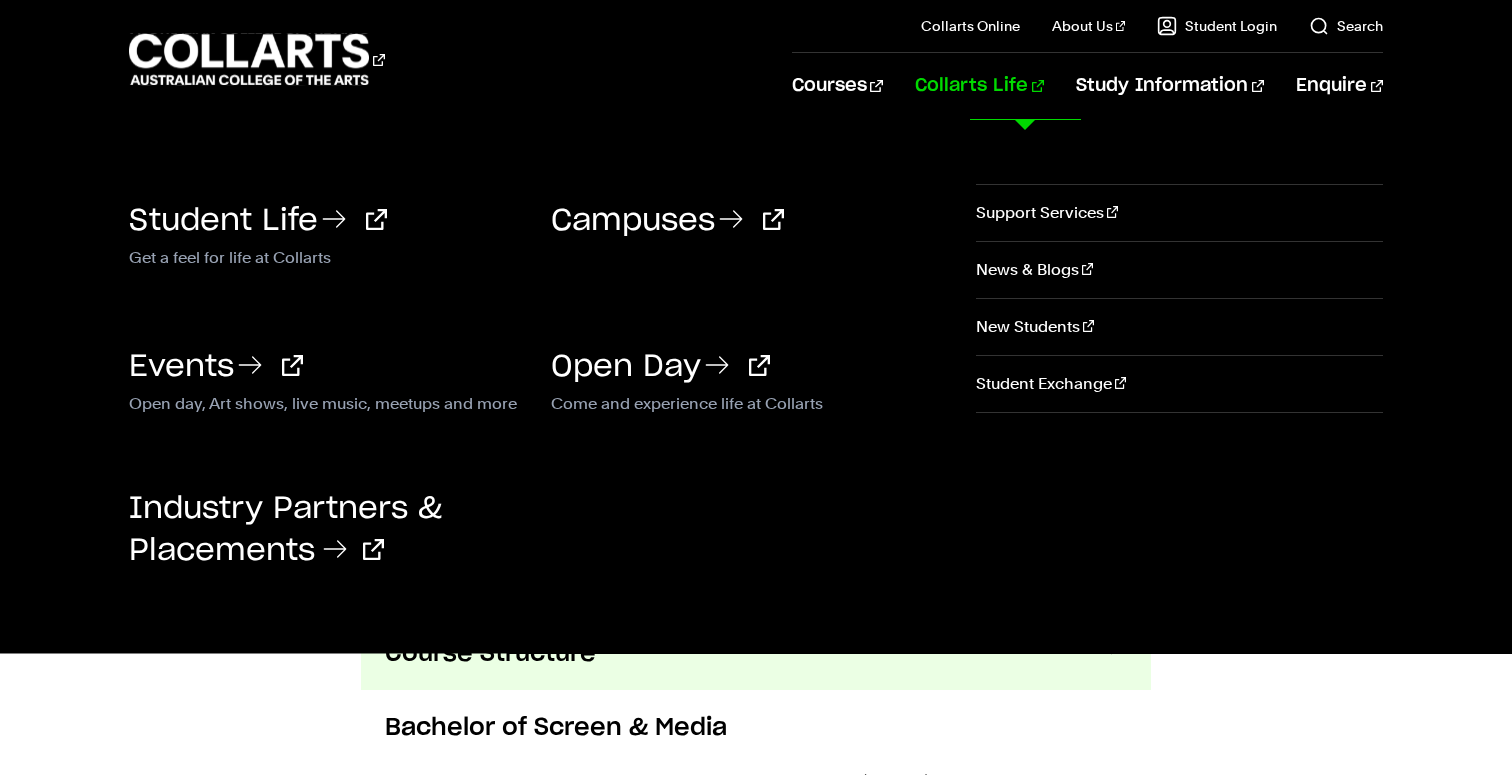 click on "Industry Partners & Placements" at bounding box center (325, 530) 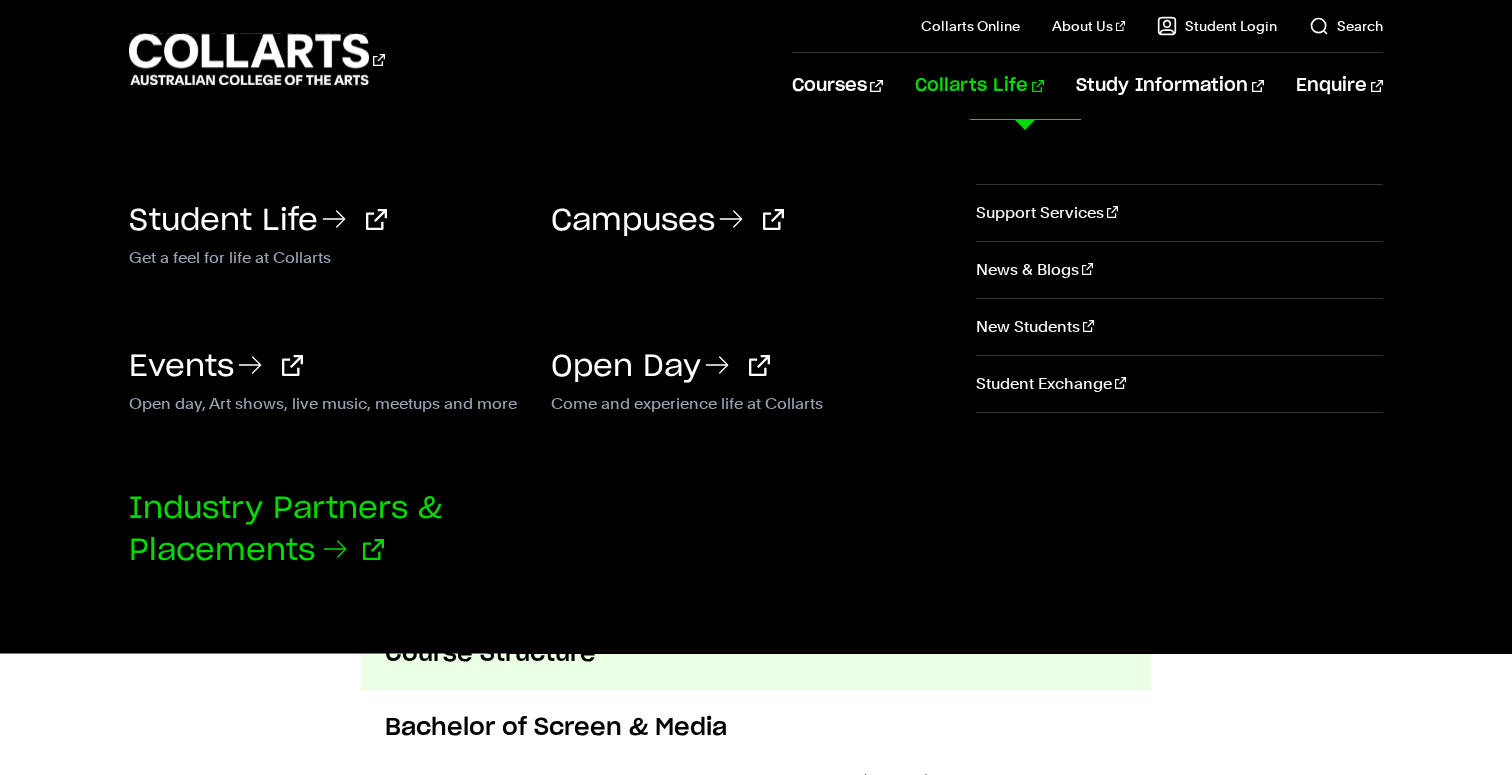 click on "Industry Partners & Placements" at bounding box center (285, 530) 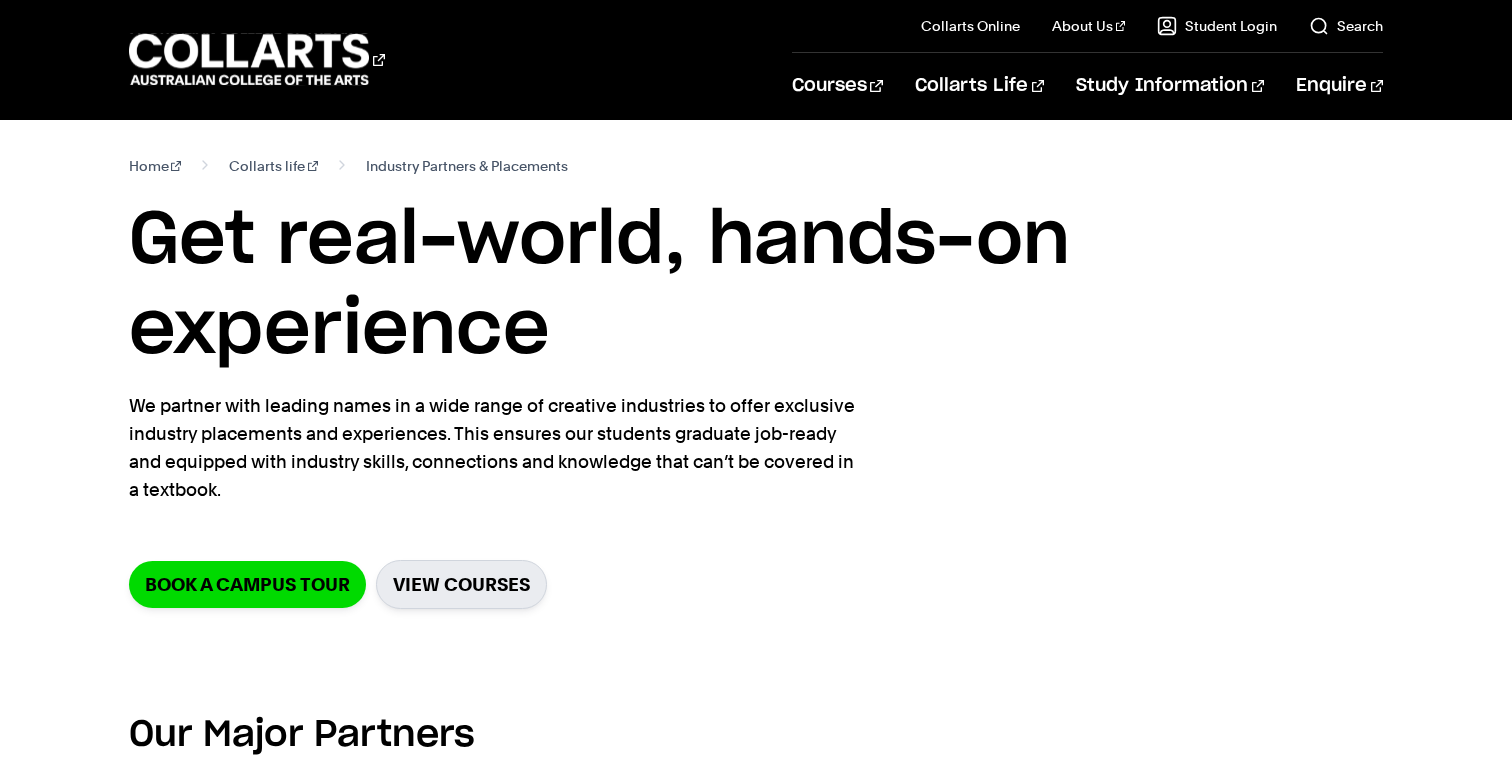 scroll, scrollTop: 0, scrollLeft: 0, axis: both 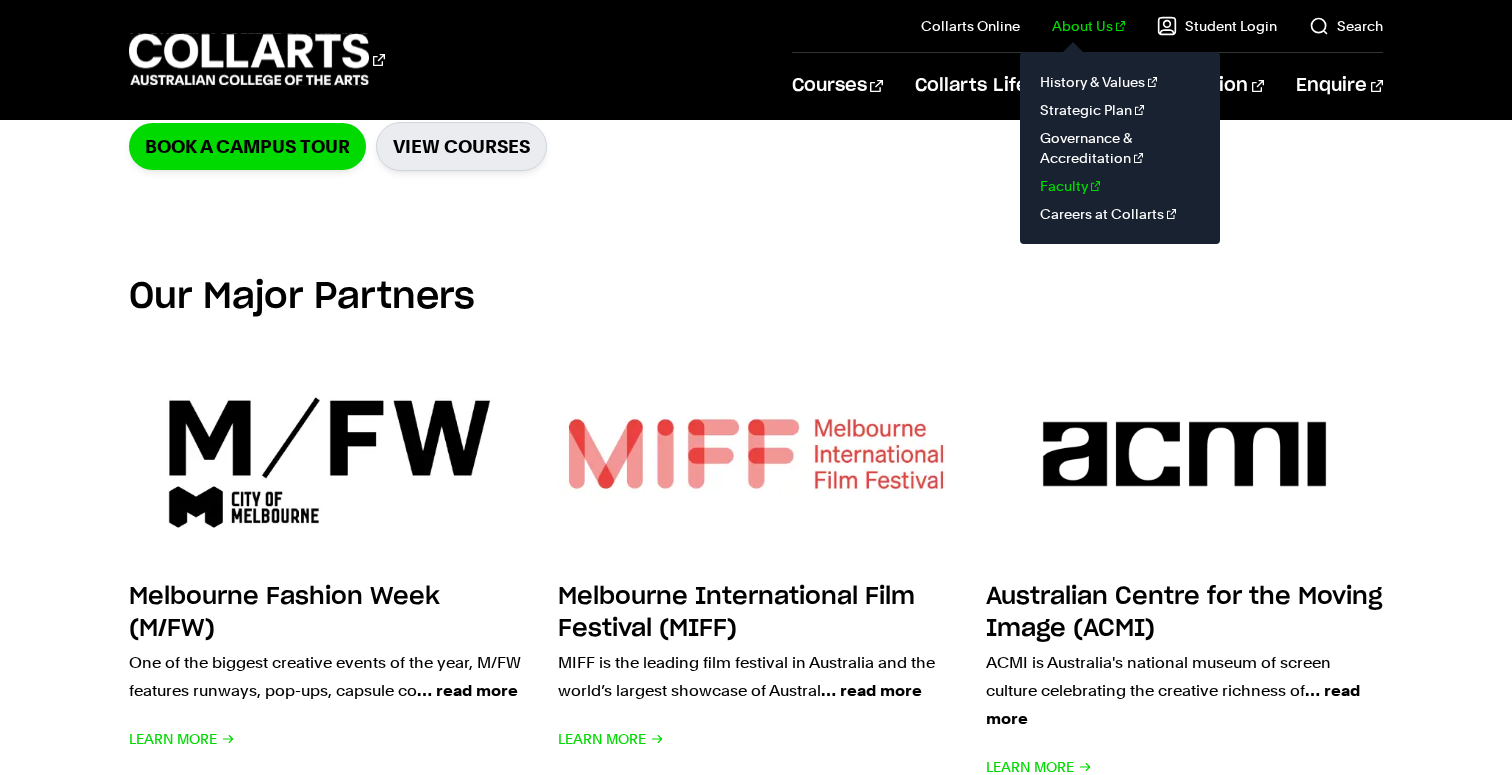 click on "Faculty" at bounding box center (1120, 186) 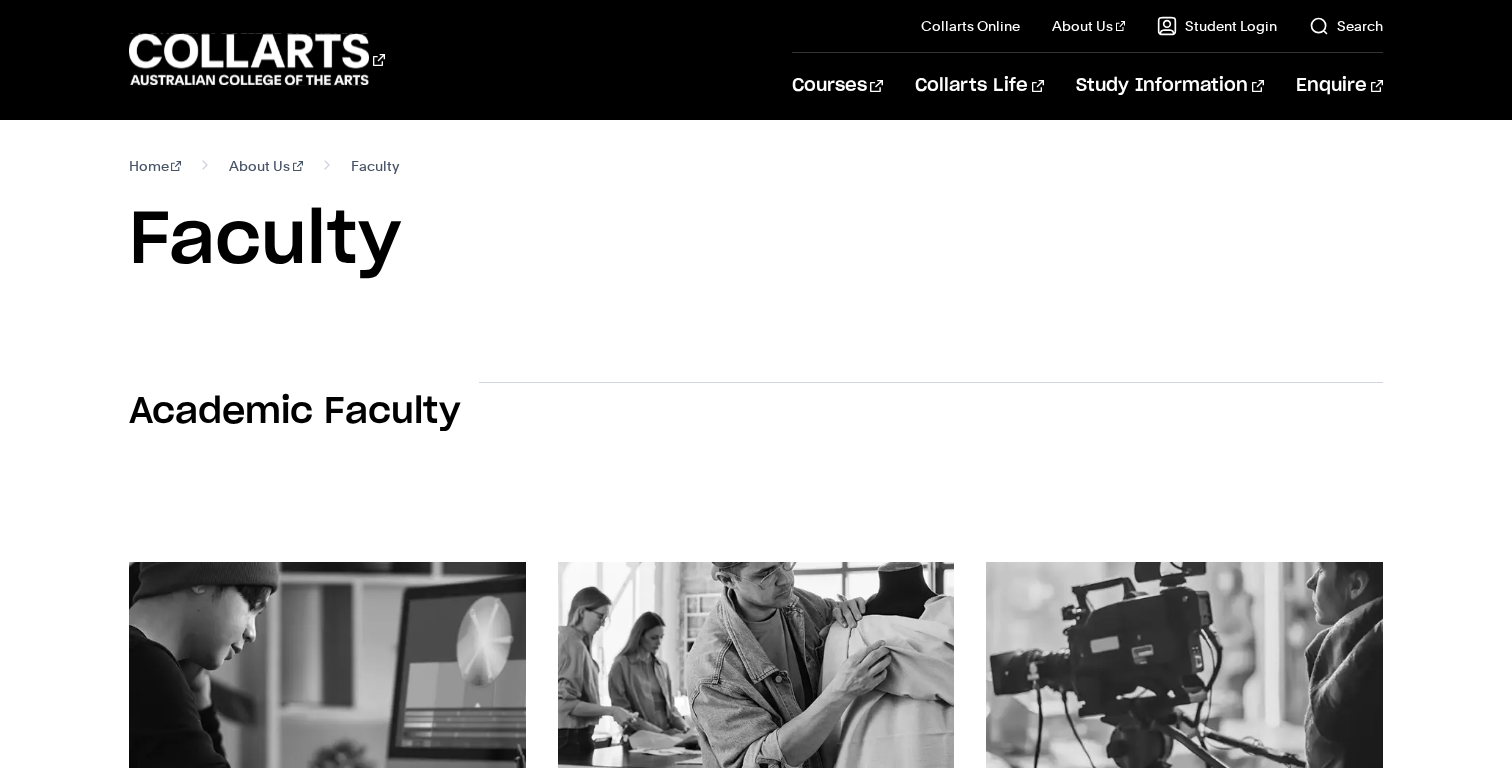 scroll, scrollTop: 0, scrollLeft: 0, axis: both 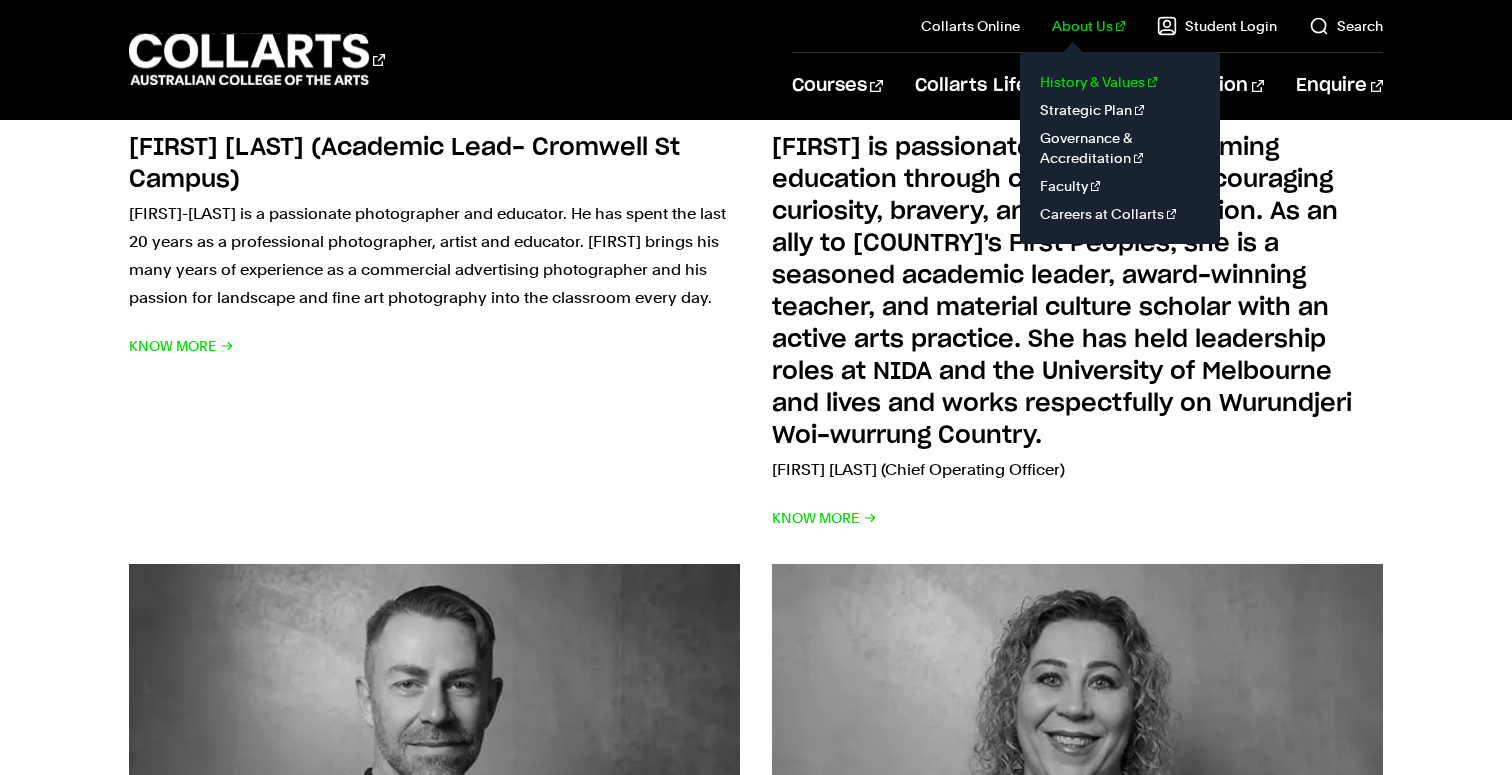 click on "History & Values" at bounding box center [1120, 82] 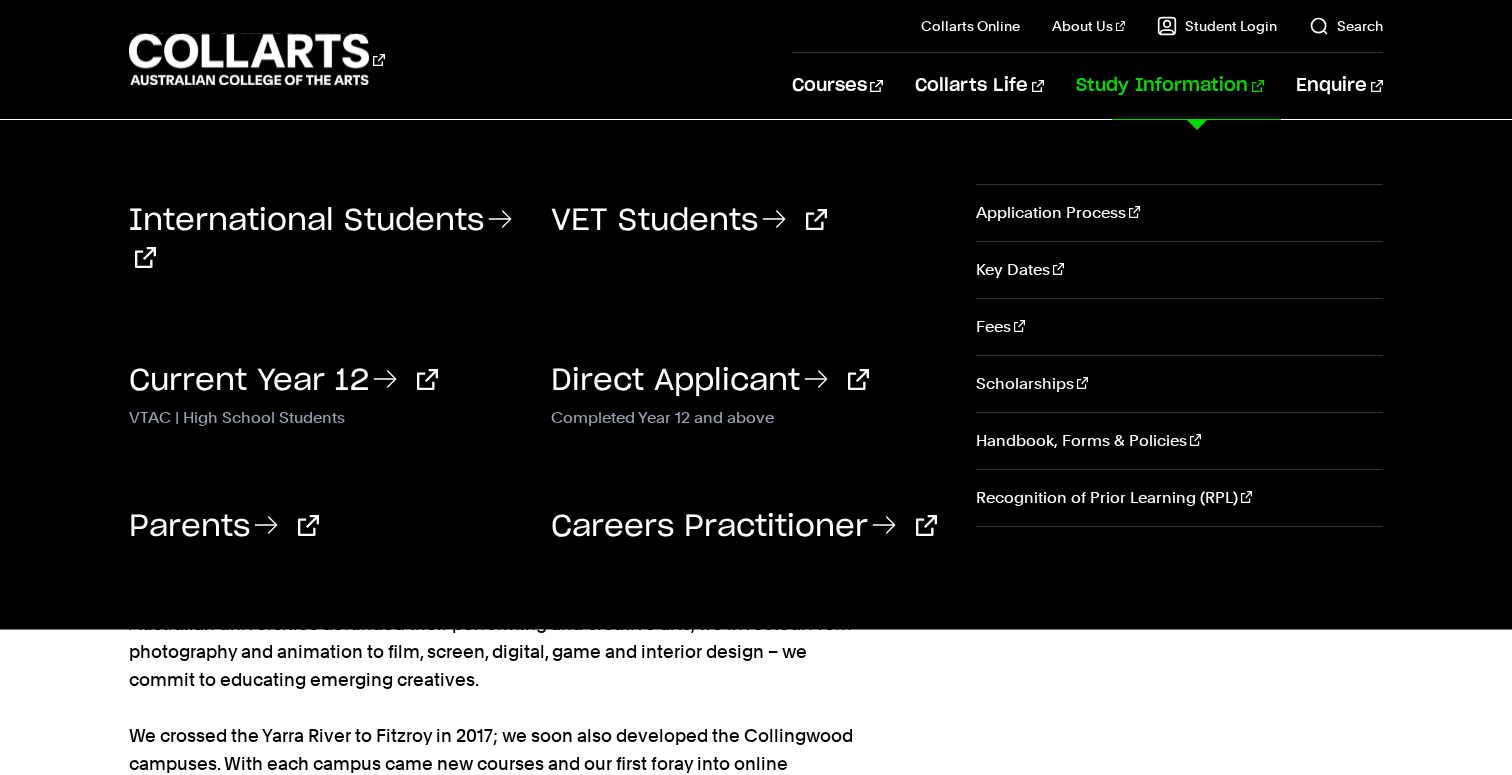 scroll, scrollTop: 0, scrollLeft: 0, axis: both 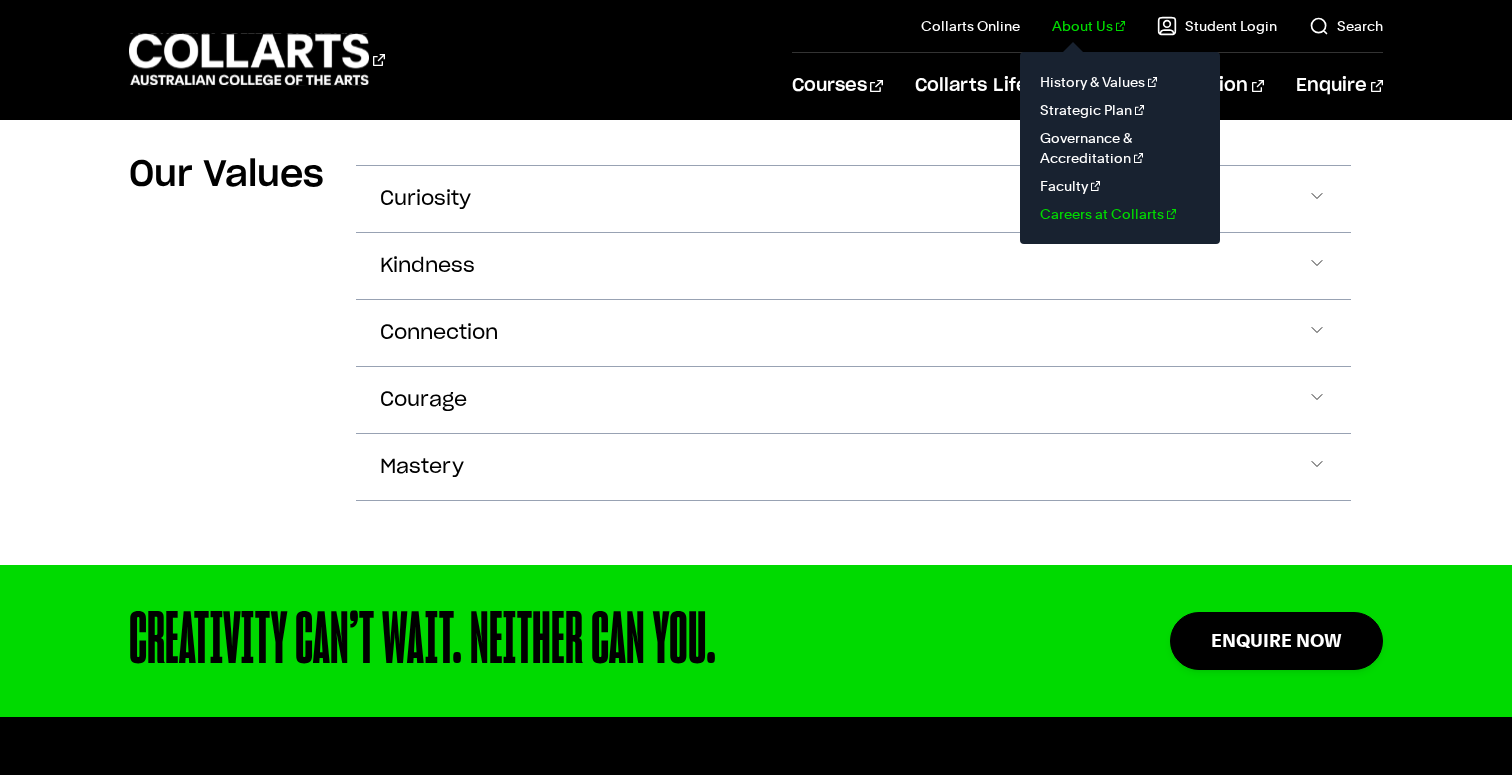 click on "Careers at Collarts" at bounding box center (1120, 214) 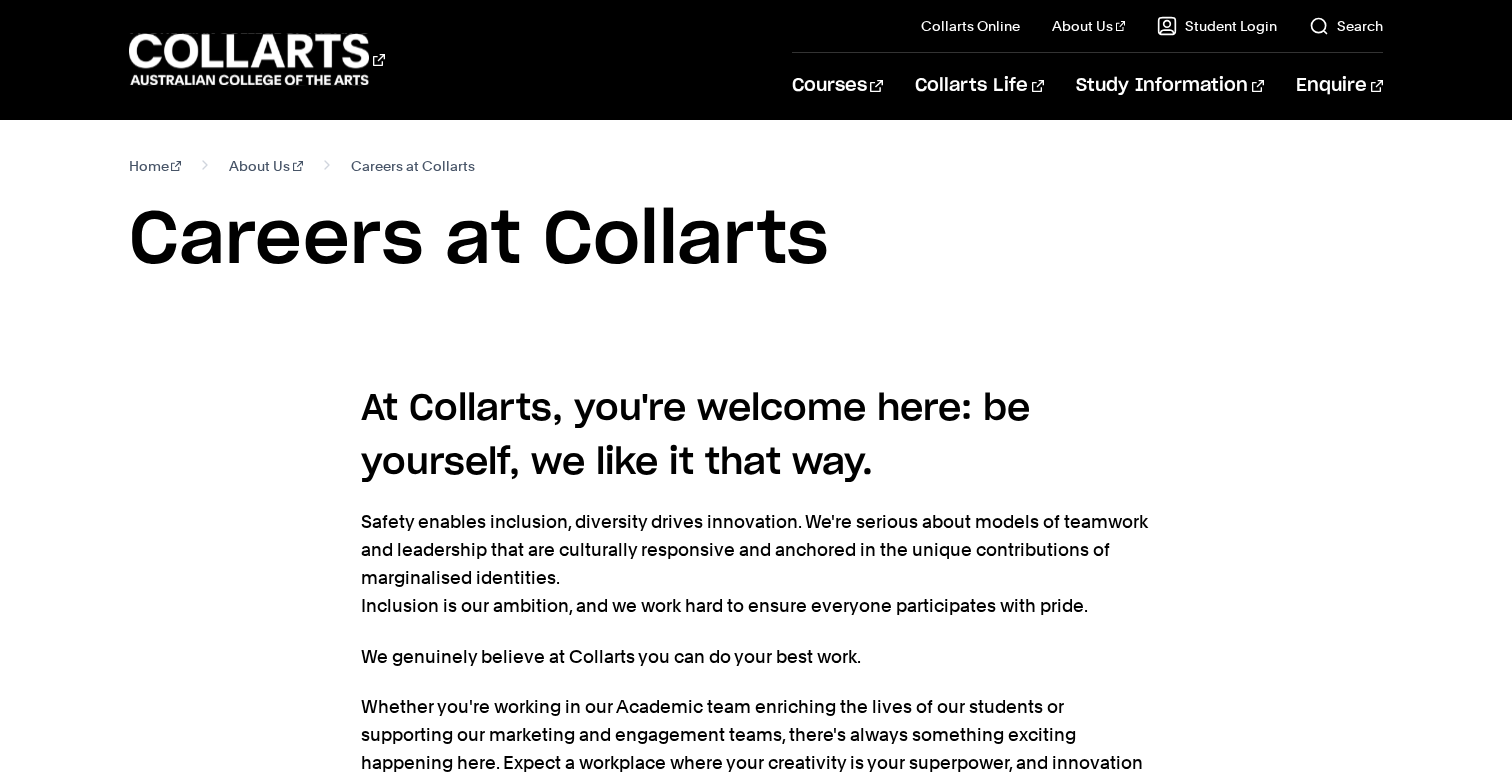 scroll, scrollTop: 0, scrollLeft: 0, axis: both 